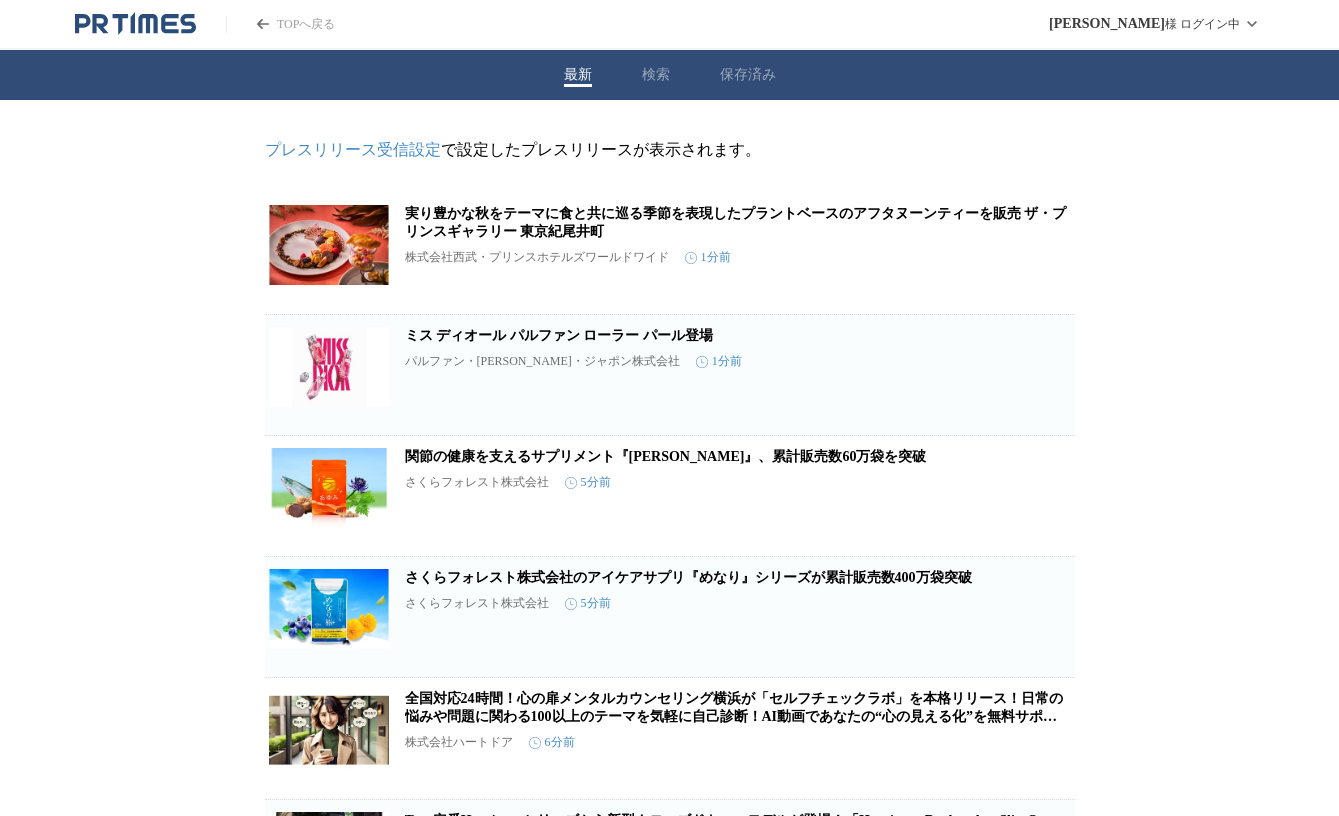 scroll, scrollTop: 436, scrollLeft: 0, axis: vertical 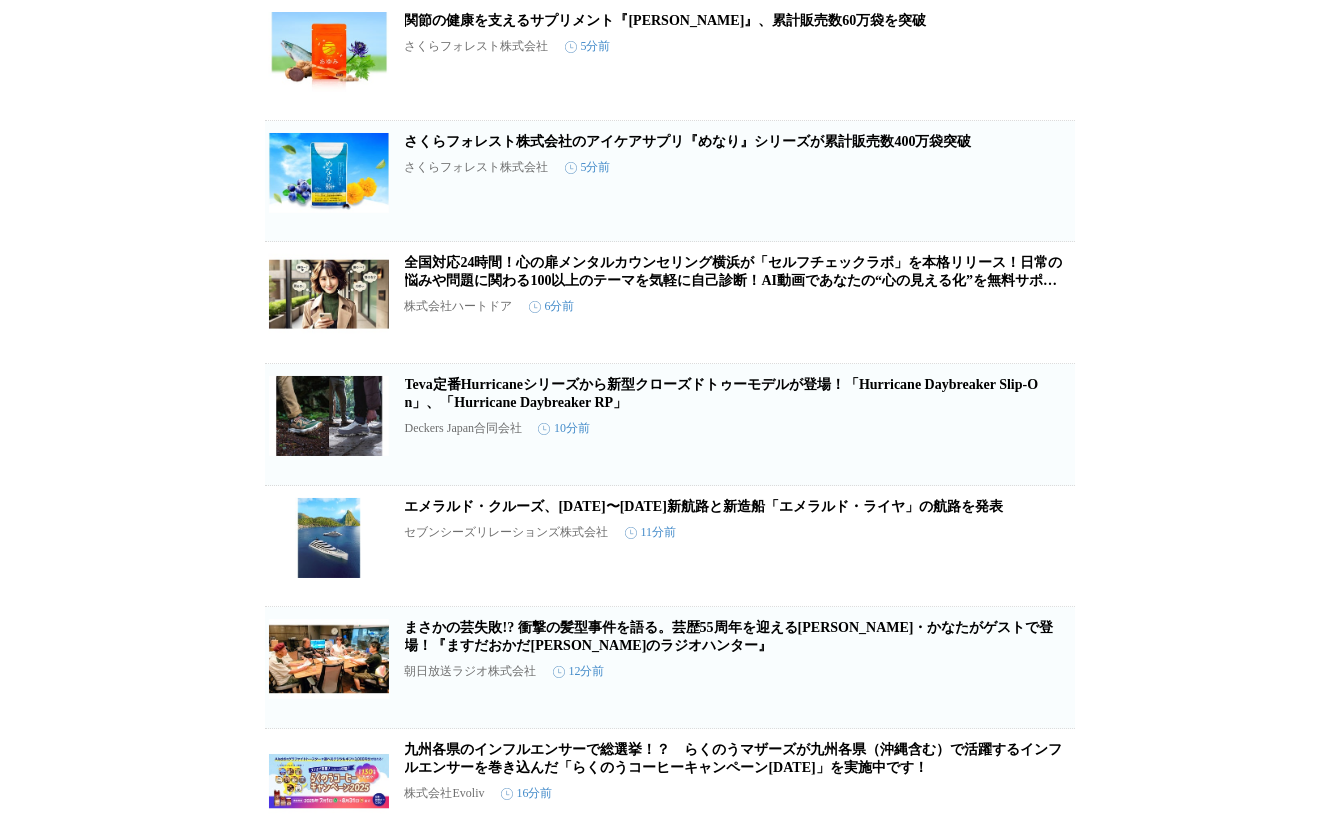 drag, startPoint x: 0, startPoint y: 0, endPoint x: 115, endPoint y: 358, distance: 376.01727 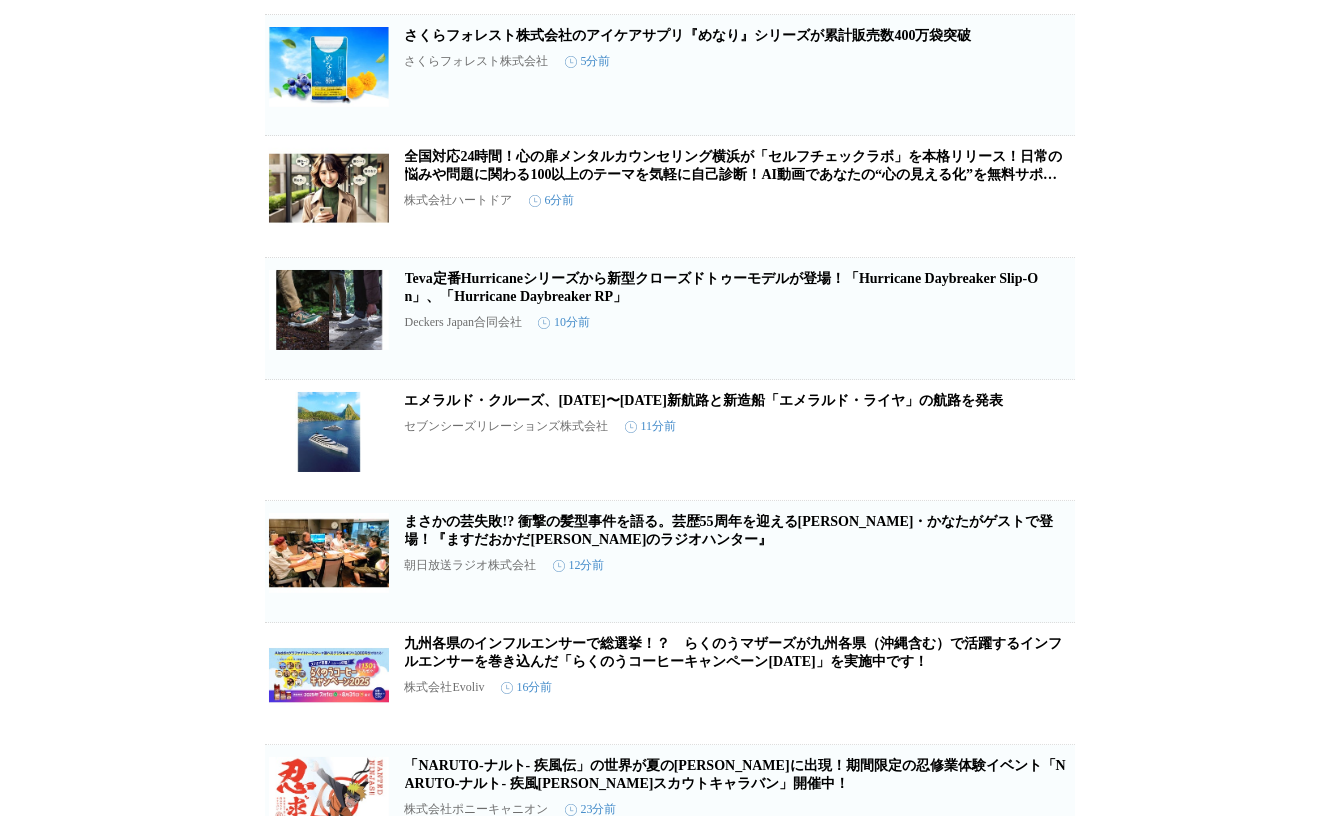scroll, scrollTop: 545, scrollLeft: 0, axis: vertical 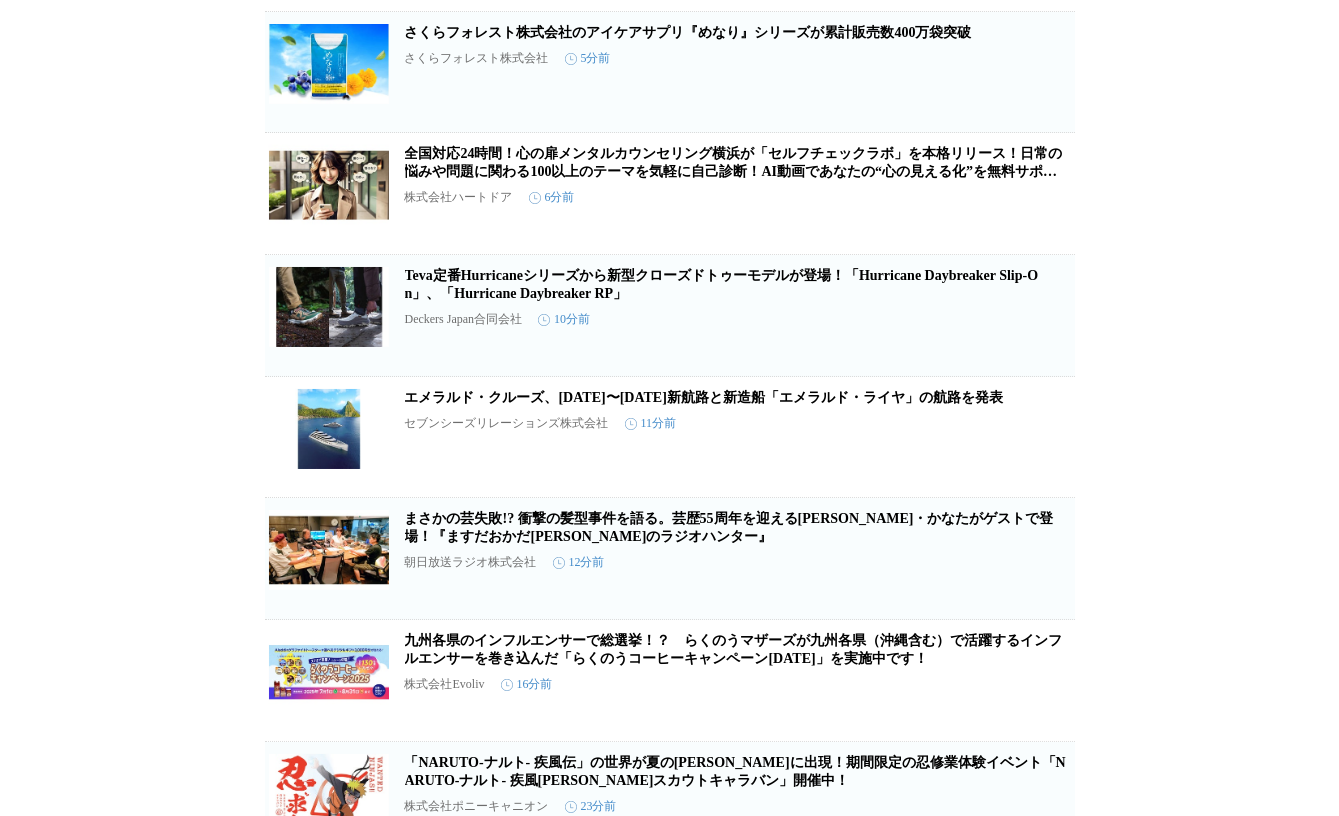click on "プレスリリース受信設定 で設定したプレスリリースが表示されます。 実り豊かな秋をテーマに食と共に巡る季節を表現したプラントベースのアフタヌーンティーを販売 ザ・プリンスギャラリー [GEOGRAPHIC_DATA] 株式会社西武・プリンスホテルズワールドワイド 1分前 保存する この企業を受け取らない ミス ディオール パルファン ローラー パール登場 パルファン・[PERSON_NAME]・ジャポン株式会社 1分前 保存する この企業を受け取らない 関節の健康を支えるサプリメント『[PERSON_NAME]』、累計販売数60万袋を突破 さくらフォレスト株式会社 5分前 保存する この企業を受け取らない さくらフォレスト株式会社のアイケアサプリ『めなり』シリーズが累計販売数400万袋突破 さくらフォレスト株式会社 5分前 保存する この企業を受け取らない 6分前" at bounding box center (669, 852) 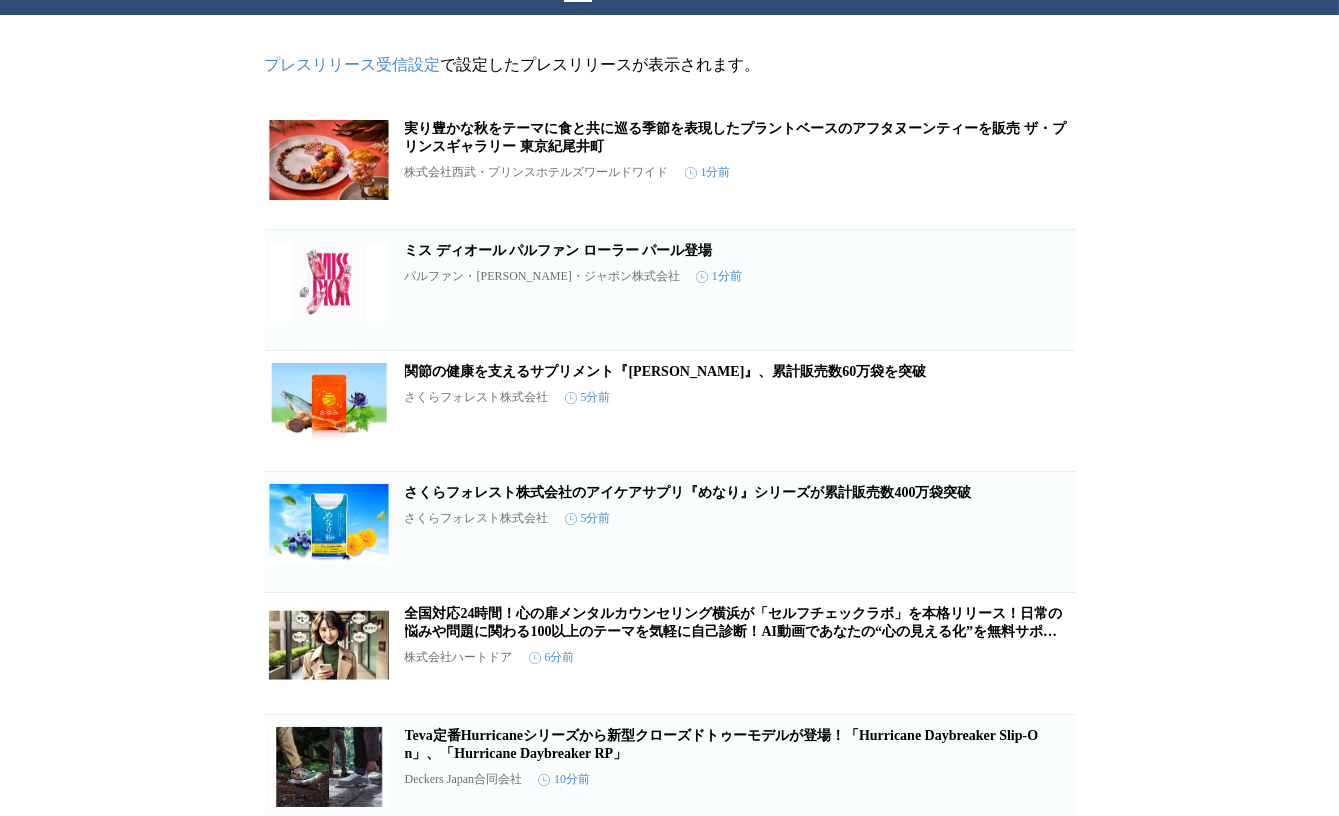 scroll, scrollTop: 0, scrollLeft: 0, axis: both 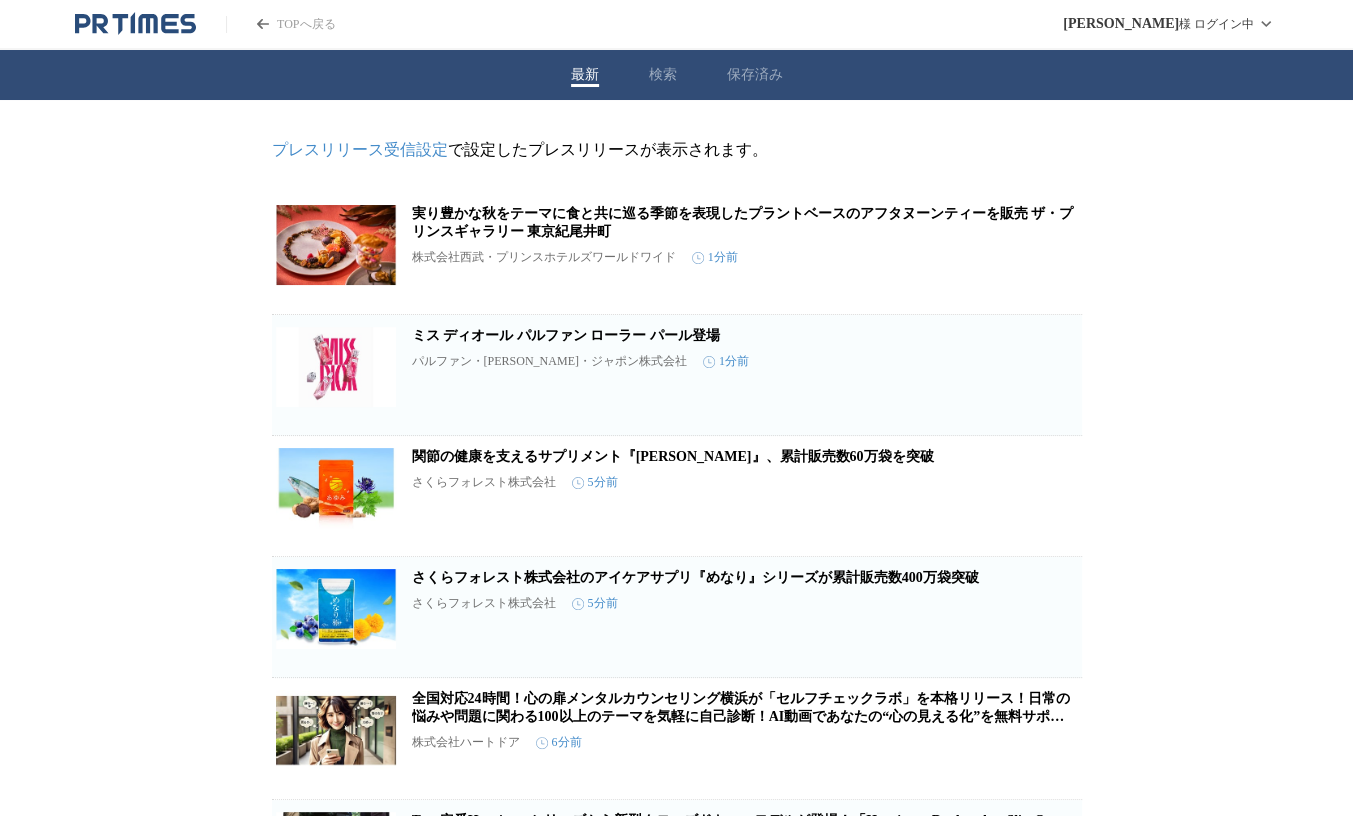 click on "最新 検索 保存済み" at bounding box center [676, 75] 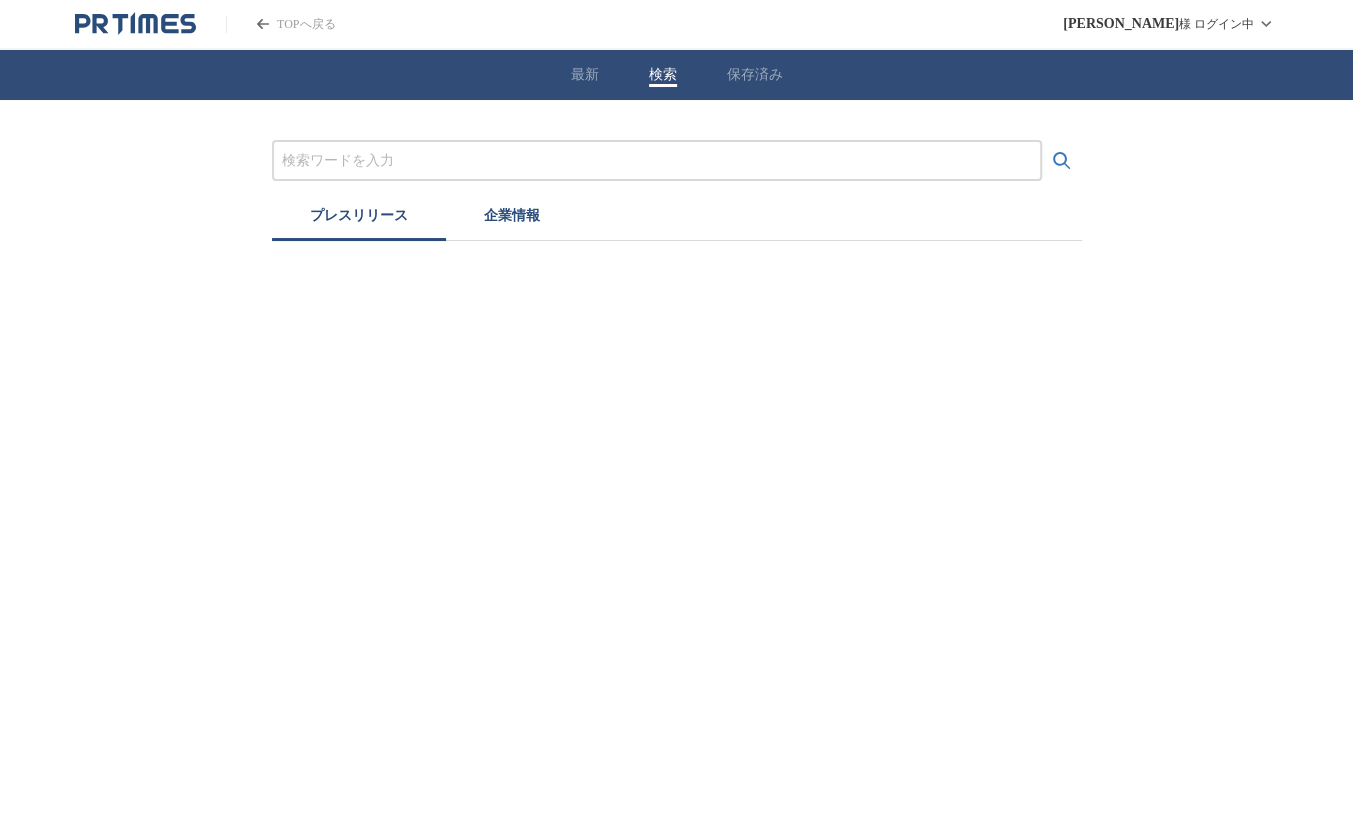 click on "TOPへ戻る [PERSON_NAME] ログイン中 最新 検索 保存済み プレスリリース 企業情報" at bounding box center [676, 120] 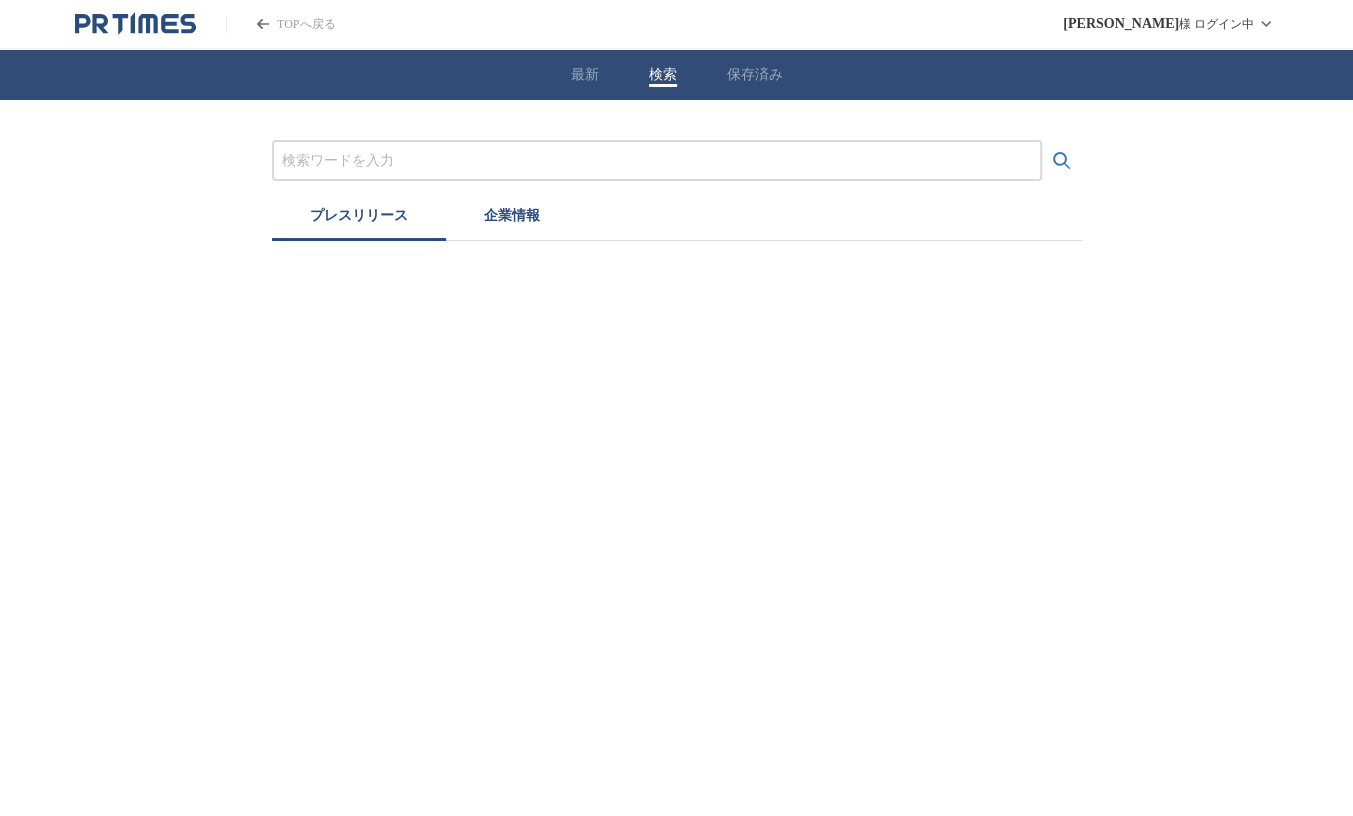 click on "プレスリリース 企業情報" at bounding box center (676, 170) 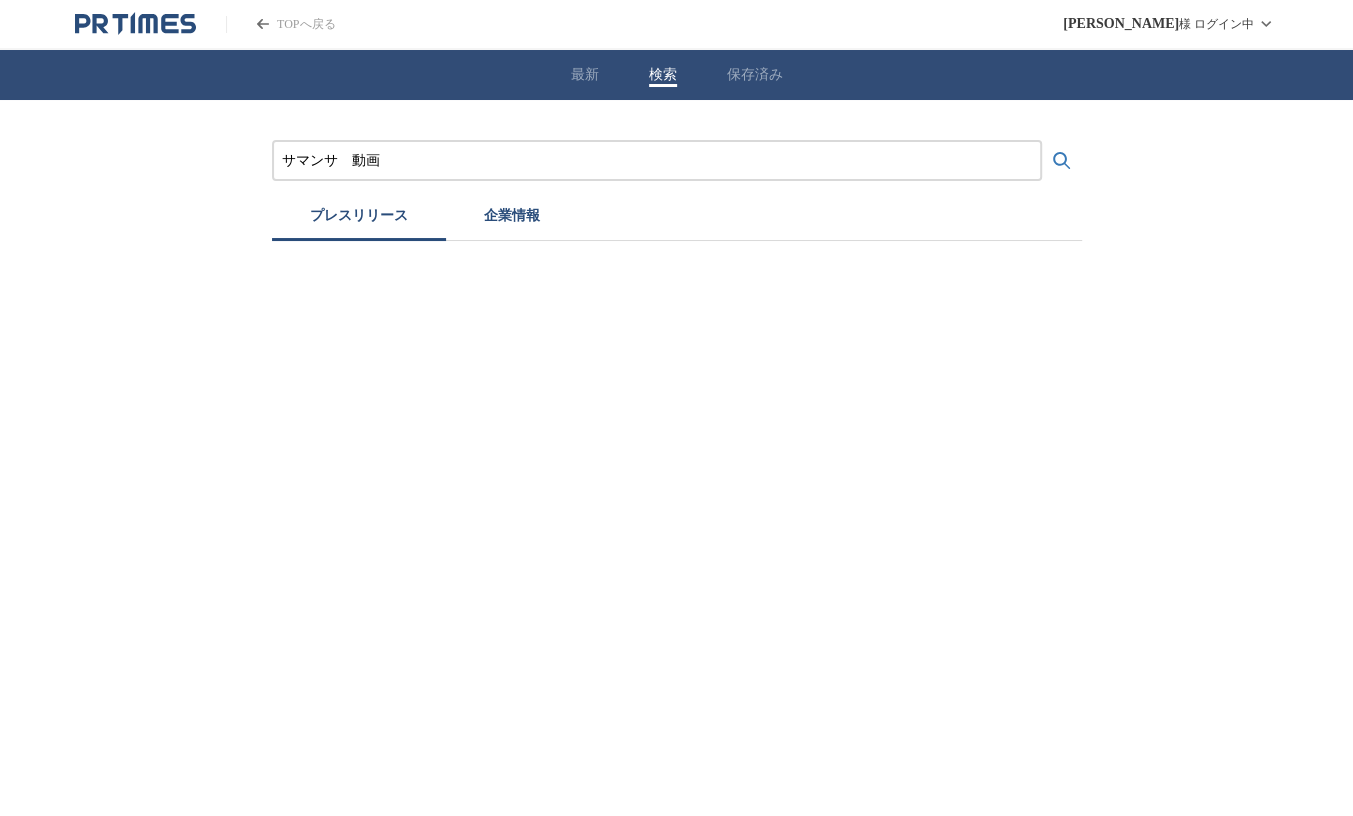 click at bounding box center (1062, 161) 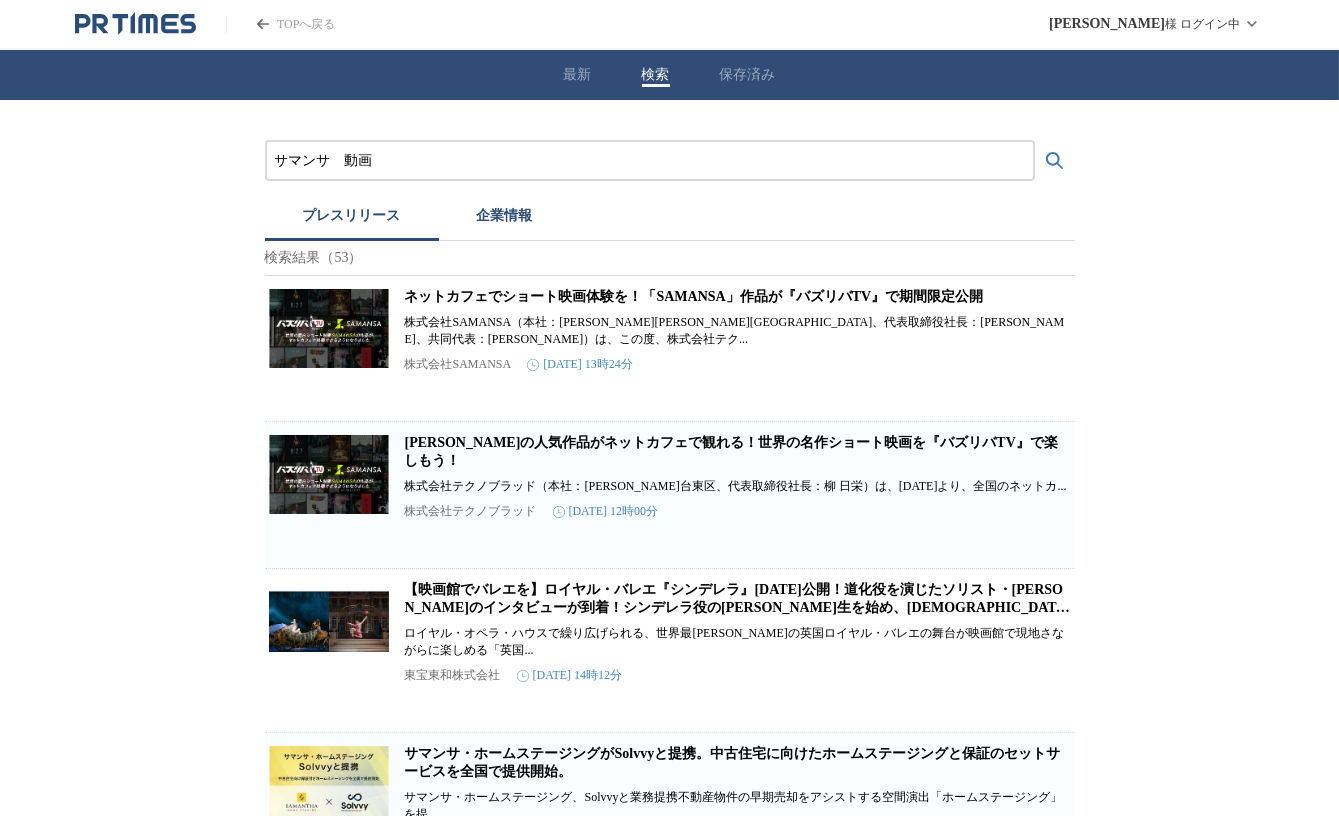 click on "サマンサ　動画 プレスリリース 企業情報 検索結果（53） ネットカフェでショート映画体験を！「SAMANSA」作品が『バズリバTV』で期間限定公開  株式会社SAMANSA（本社：[PERSON_NAME][PERSON_NAME]区、代表取締役社長：[PERSON_NAME]、共同代表：[PERSON_NAME]）は、この度、株式会社テク... 株式会社SAMANSA [DATE] 13時24分 保存する [PERSON_NAME]の人気作品がネットカフェで観れる！世界の名作ショート映画を『バズリバTV』で楽しもう！ 株式会社テクノブラッド（本社：[PERSON_NAME]台東区、代表取締役社長：[PERSON_NAME]）は、[DATE]より、全国のネットカ... 株式会社テクノブラッド [DATE] 12時00分 保存する  ロイヤル・オペラ・ハウスで繰り広げられる、世界最[PERSON_NAME]の英国ロイヤル・バレエの舞台が映画館で現地さながらに楽しめる「英国... 東宝東和株式会社 保存する #AprilDream" at bounding box center [669, 1772] 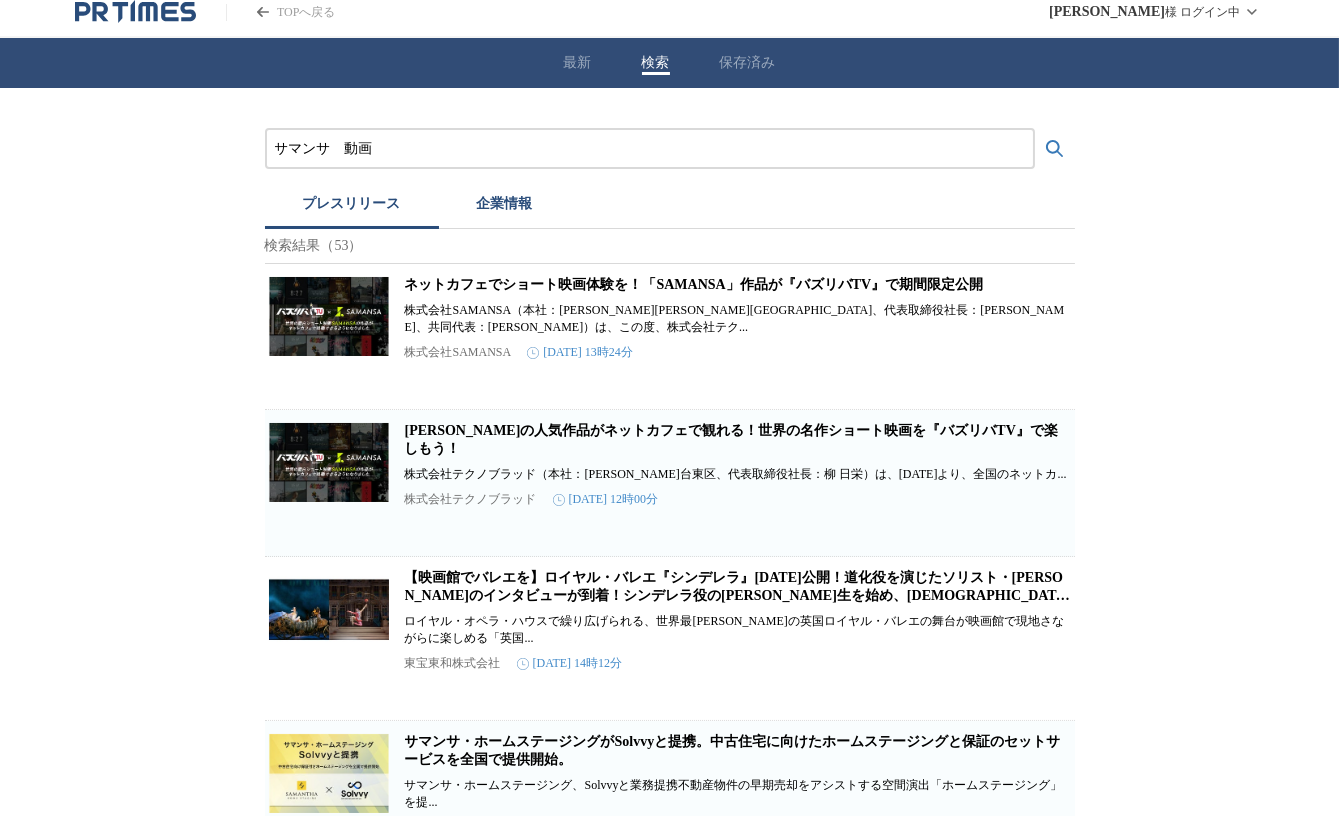 scroll, scrollTop: 0, scrollLeft: 0, axis: both 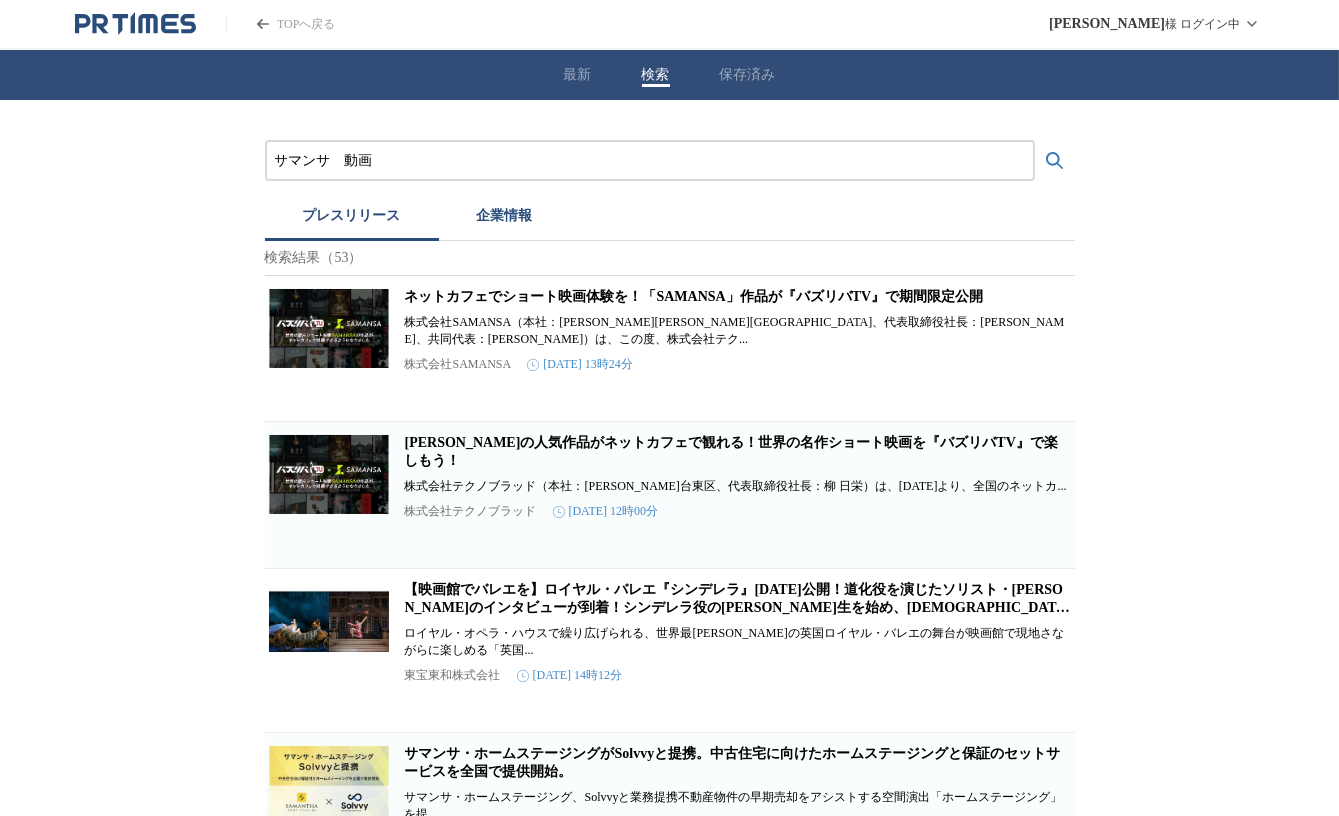 click on "サマンサ　動画" at bounding box center [650, 161] 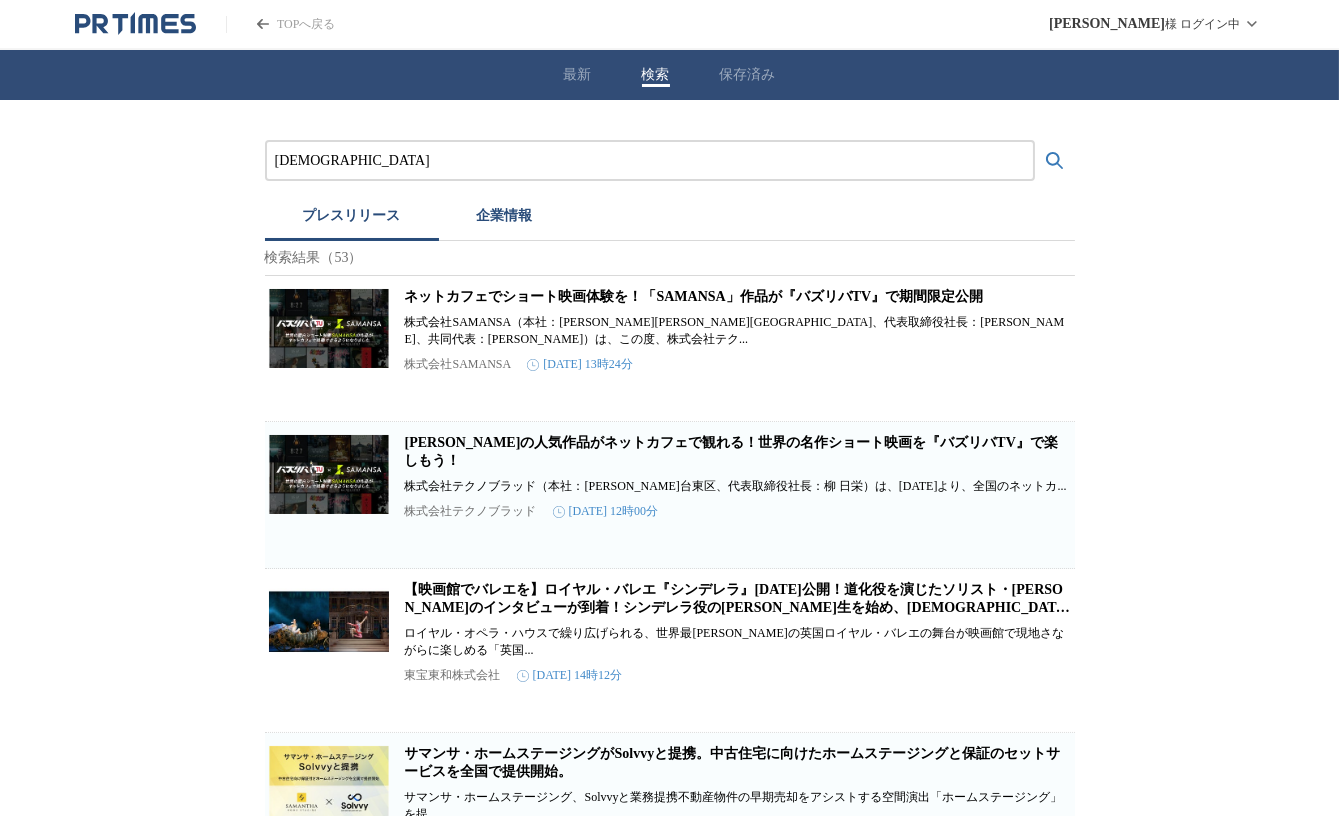 type on "サ" 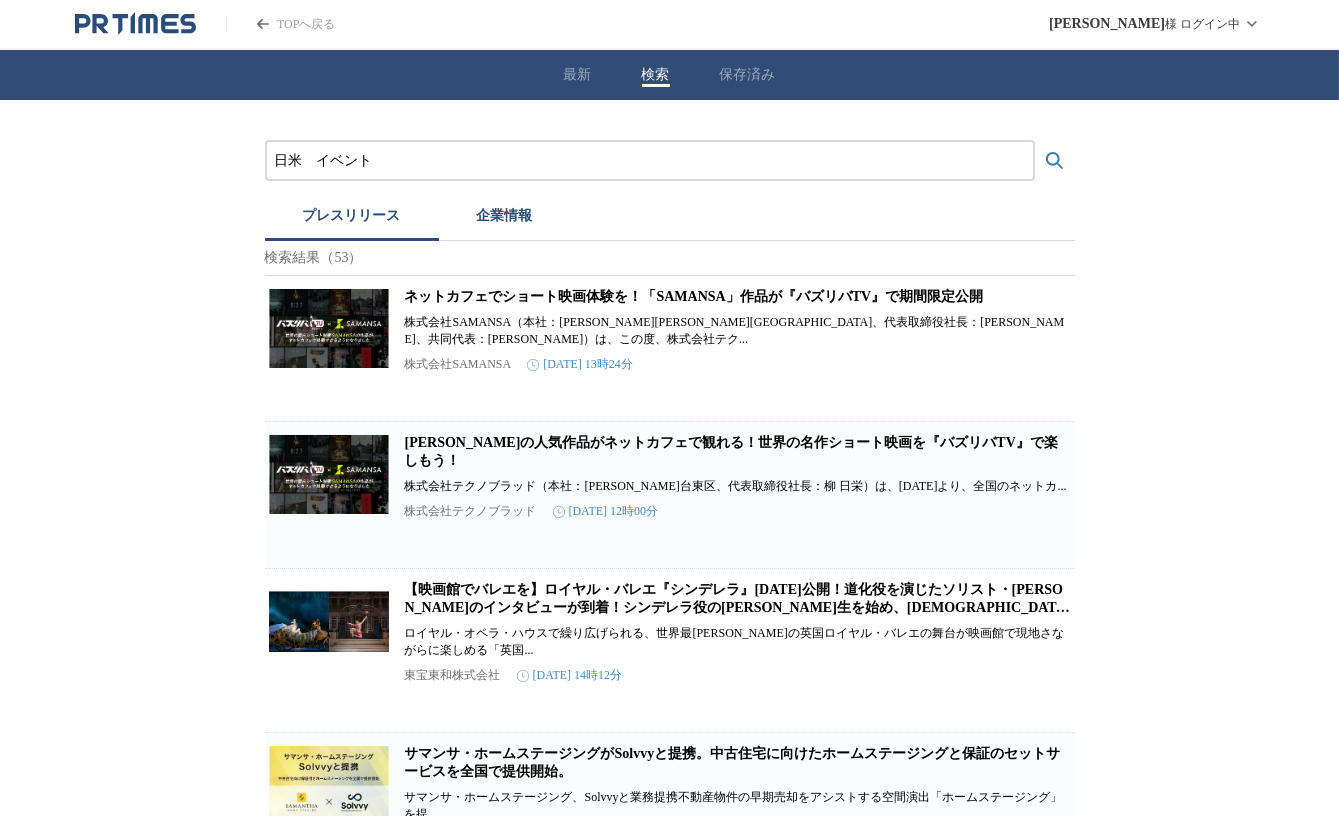 click at bounding box center (1055, 161) 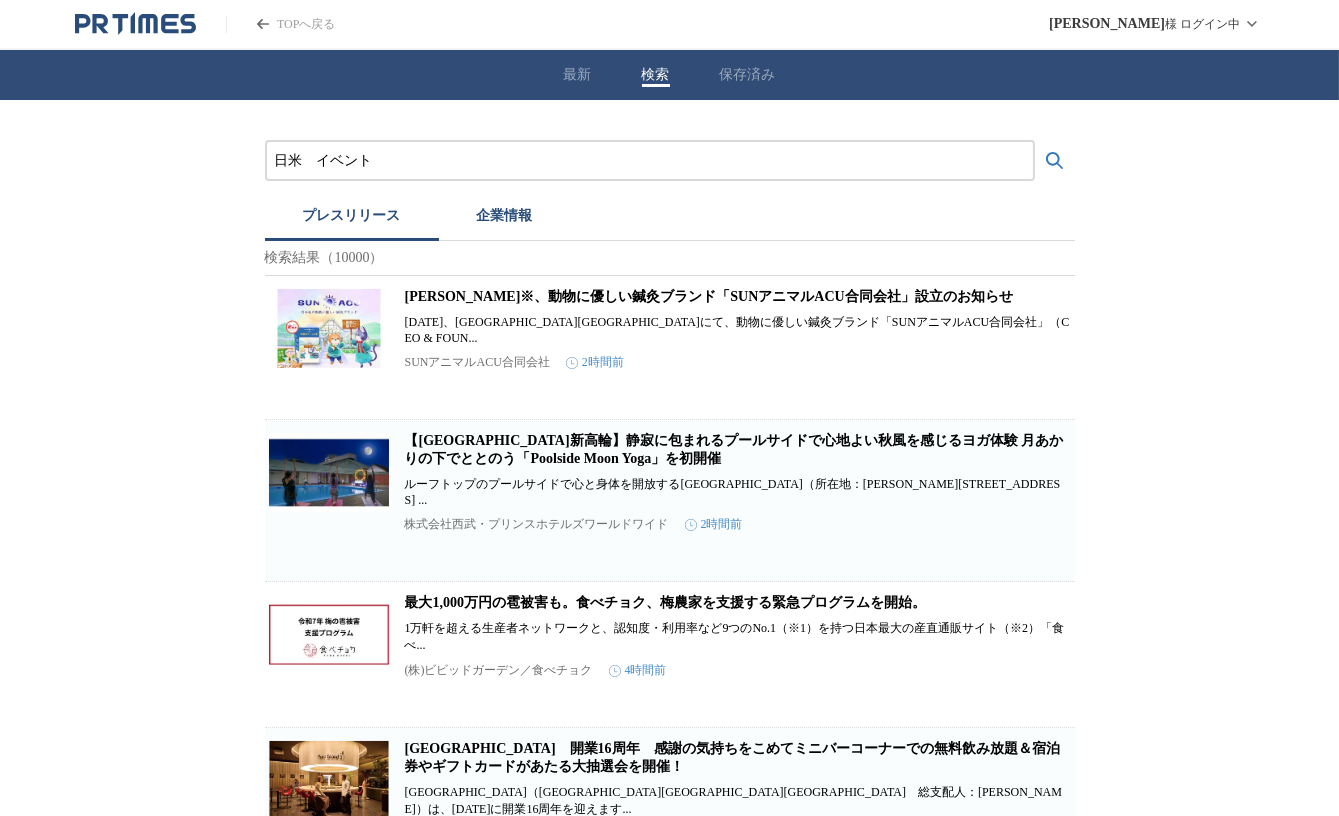 click on "日米　イベント プレスリリース 企業情報 検索結果（10000） [PERSON_NAME]※、動物に優しい鍼灸ブランド「SUNアニマルACU合同会社」設立のお知らせ [DATE]、[GEOGRAPHIC_DATA][GEOGRAPHIC_DATA]にて、動物に優しい鍼灸ブランド「SUNアニマルACU合同会社」（CEO & FOUN... SUNアニマルACU合同会社 2時間前 保存する 【[GEOGRAPHIC_DATA]新高輪】静寂に包まれるプールサイドで心地よい秋風を感じるヨガ体験 月あかりの下でととのう「Poolside Moon Yoga」を初開催 ルーフトップのプールサイドで心と身体を開放する[GEOGRAPHIC_DATA]（所在地：[PERSON_NAME][STREET_ADDRESS] ... 株式会社西武・プリンスホテルズワールドワイド 2時間前 保存する 最大1,000万円の雹被害も。食べチョク、梅農家を支援する緊急プログラムを開始。 (株)ビビッドガーデン／食べチョク 4時間前" at bounding box center (669, 1763) 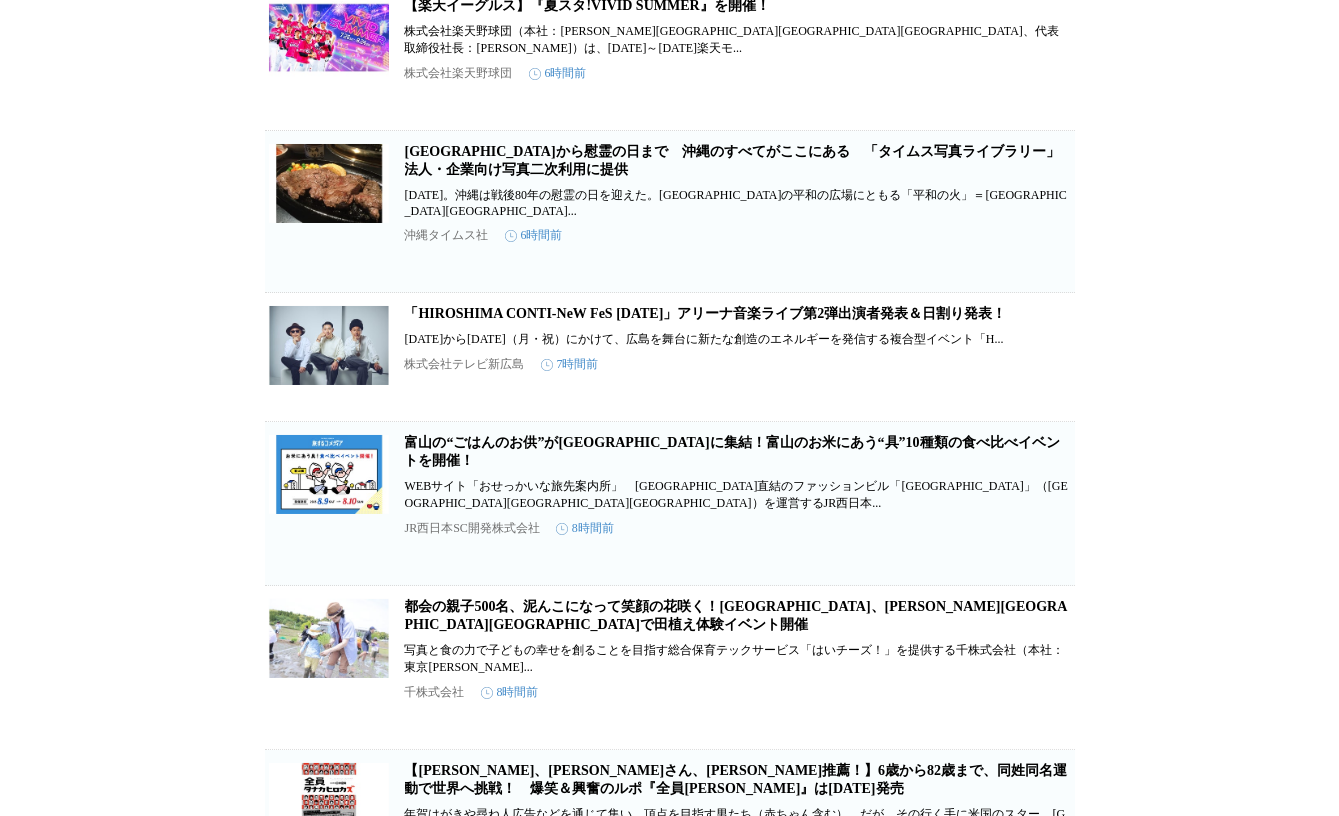 scroll, scrollTop: 909, scrollLeft: 0, axis: vertical 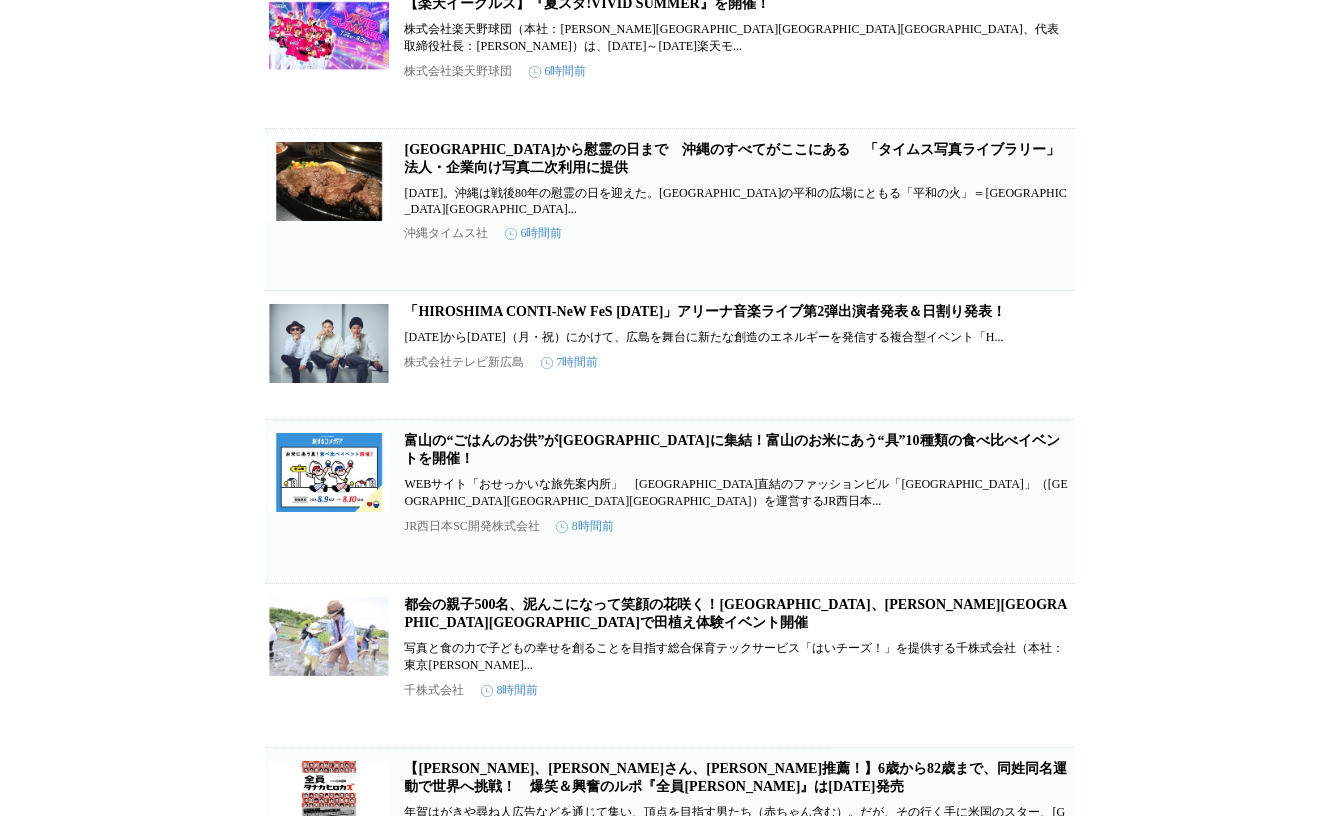 click on "日米　イベント プレスリリース 企業情報 検索結果（10000） [PERSON_NAME]※、動物に優しい鍼灸ブランド「SUNアニマルACU合同会社」設立のお知らせ [DATE]、[GEOGRAPHIC_DATA][GEOGRAPHIC_DATA]にて、動物に優しい鍼灸ブランド「SUNアニマルACU合同会社」（CEO & FOUN... SUNアニマルACU合同会社 2時間前 保存する 【[GEOGRAPHIC_DATA]新高輪】静寂に包まれるプールサイドで心地よい秋風を感じるヨガ体験 月あかりの下でととのう「Poolside Moon Yoga」を初開催 ルーフトップのプールサイドで心と身体を開放する[GEOGRAPHIC_DATA]（所在地：[PERSON_NAME][STREET_ADDRESS] ... 株式会社西武・プリンスホテルズワールドワイド 2時間前 保存する 最大1,000万円の雹被害も。食べチョク、梅農家を支援する緊急プログラムを開始。 (株)ビビッドガーデン／食べチョク 4時間前" at bounding box center (669, 854) 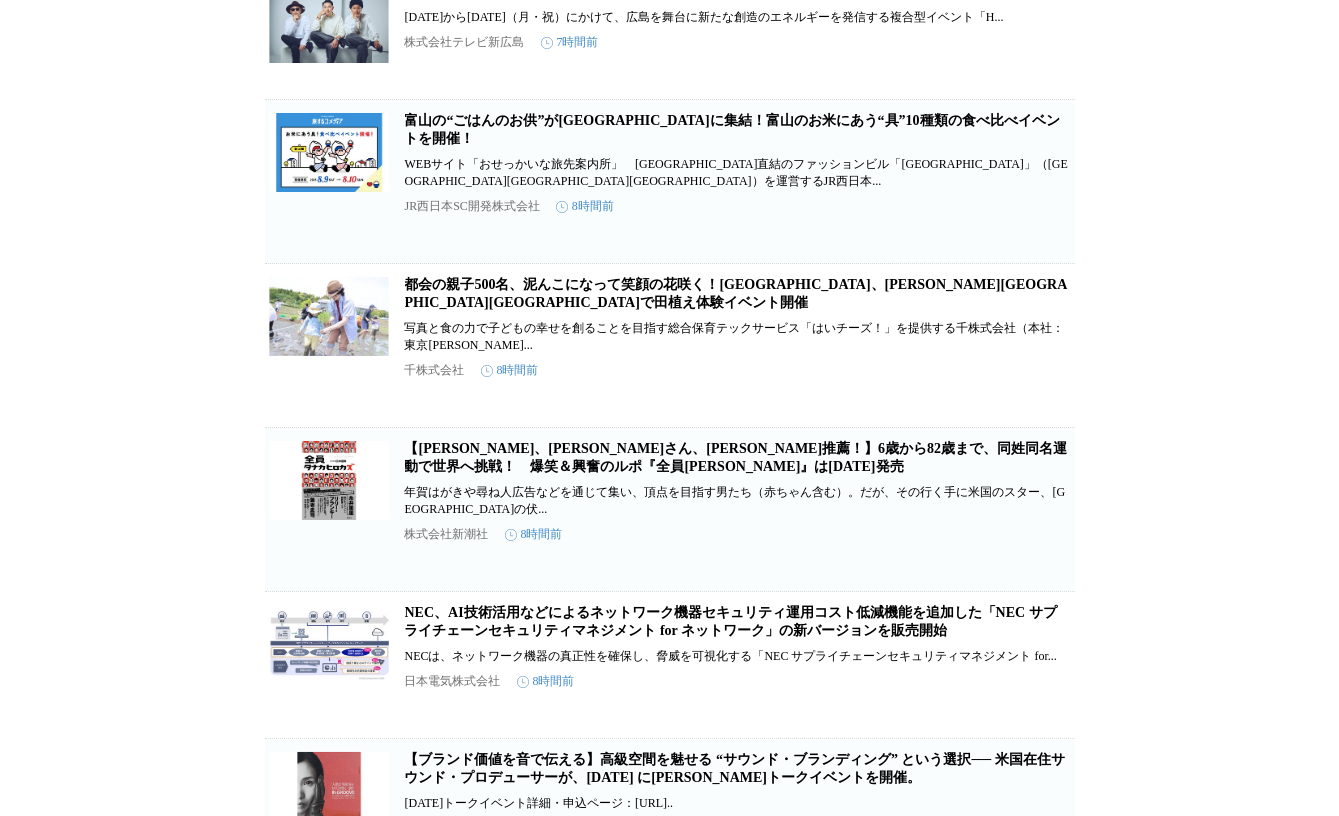 scroll, scrollTop: 1200, scrollLeft: 0, axis: vertical 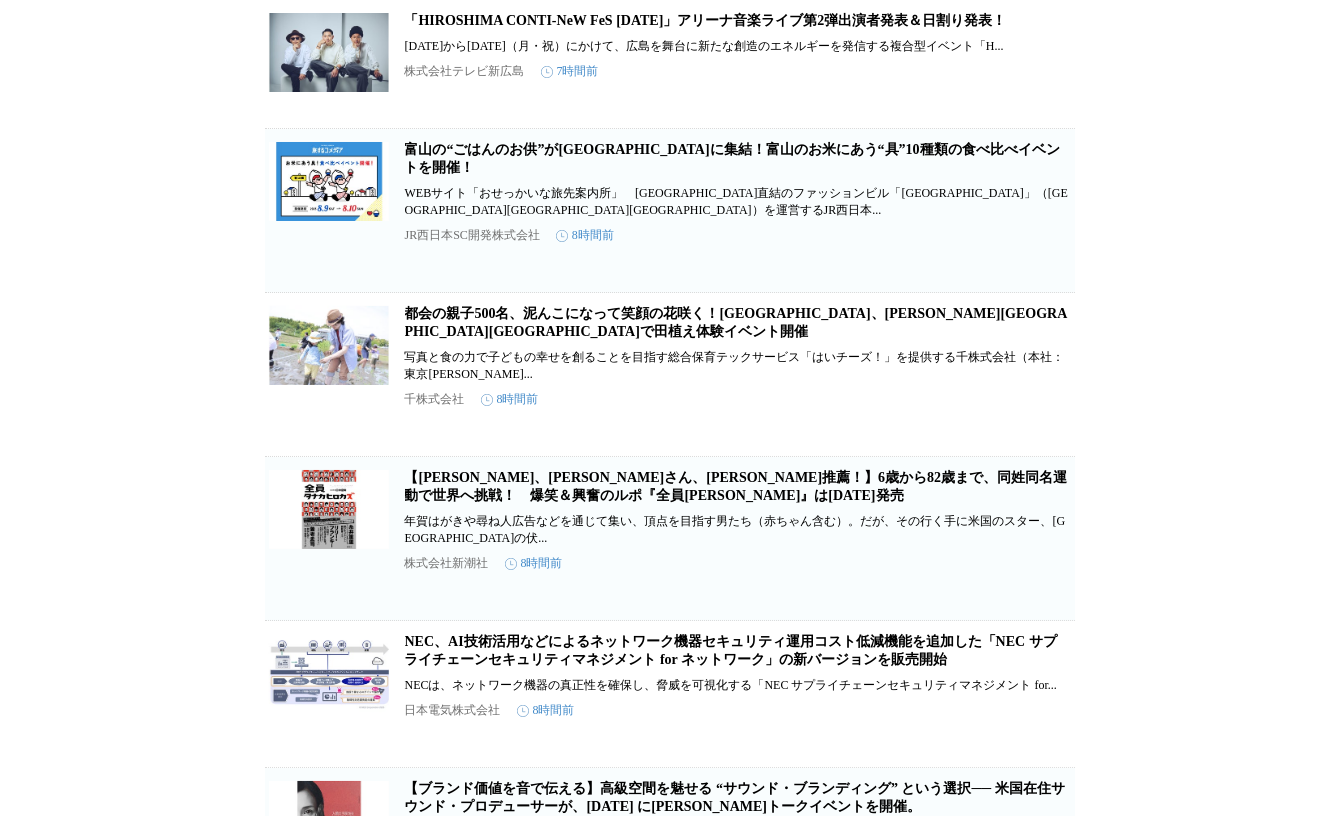 click on "「HIROSHIMA CONTI-NeW FeS [DATE]」アリーナ音楽ライブ第2弾出演者発表＆日割り発表！" at bounding box center [706, 20] 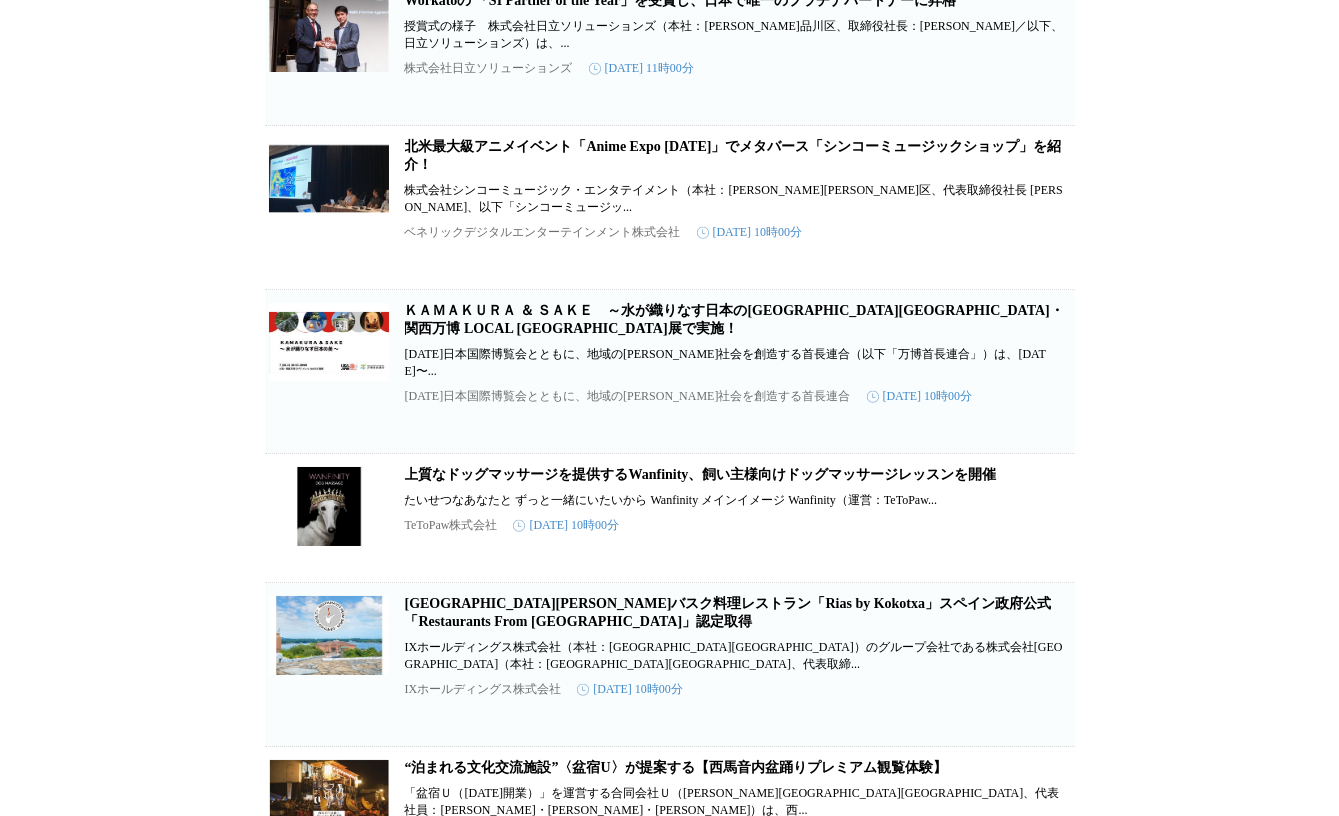 scroll, scrollTop: 4472, scrollLeft: 0, axis: vertical 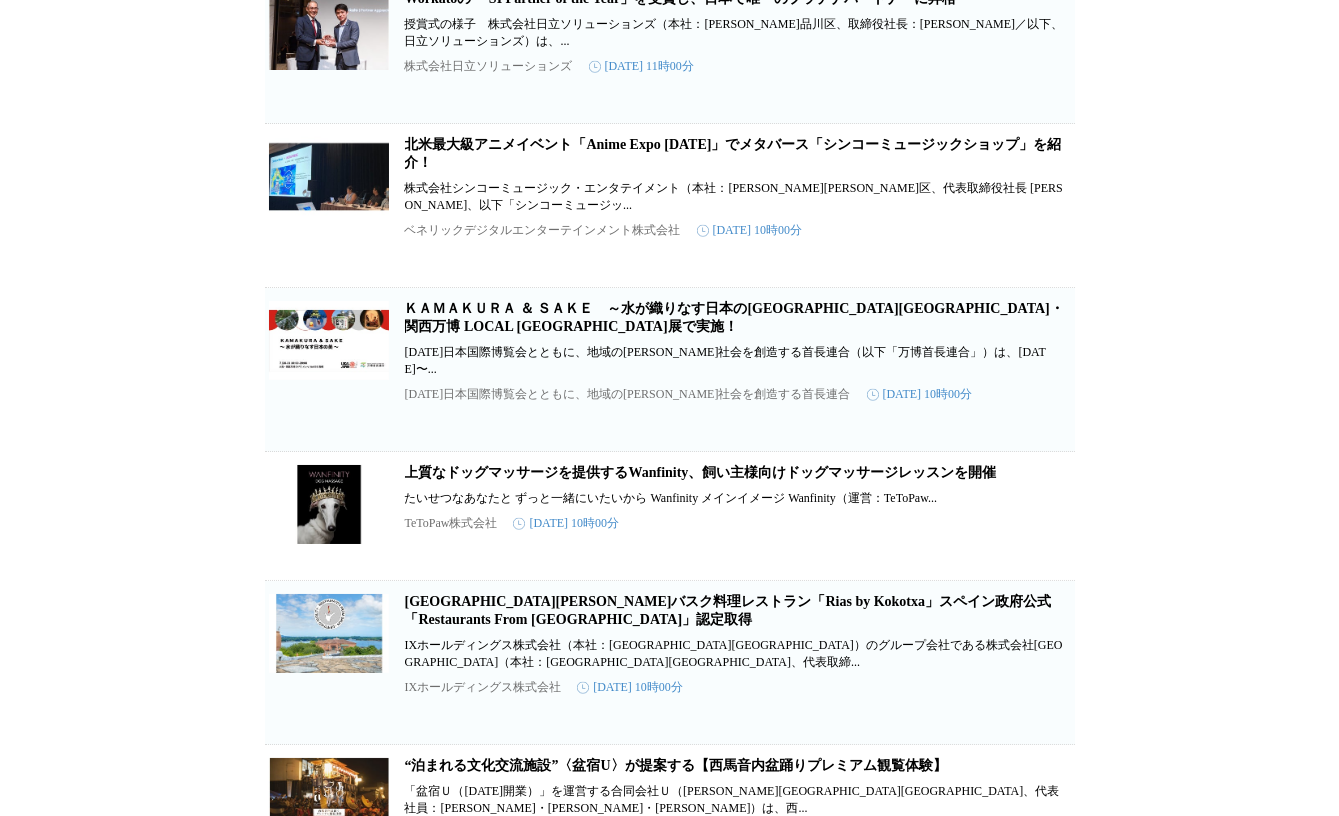 click on "夏のカルローズ 「ライスサラダ」フェア企画 第3弾　カリフォルニア米「カルローズ」の特性を活かしたヘルシーメニューが様々なシーンで登場" at bounding box center (734, -157) 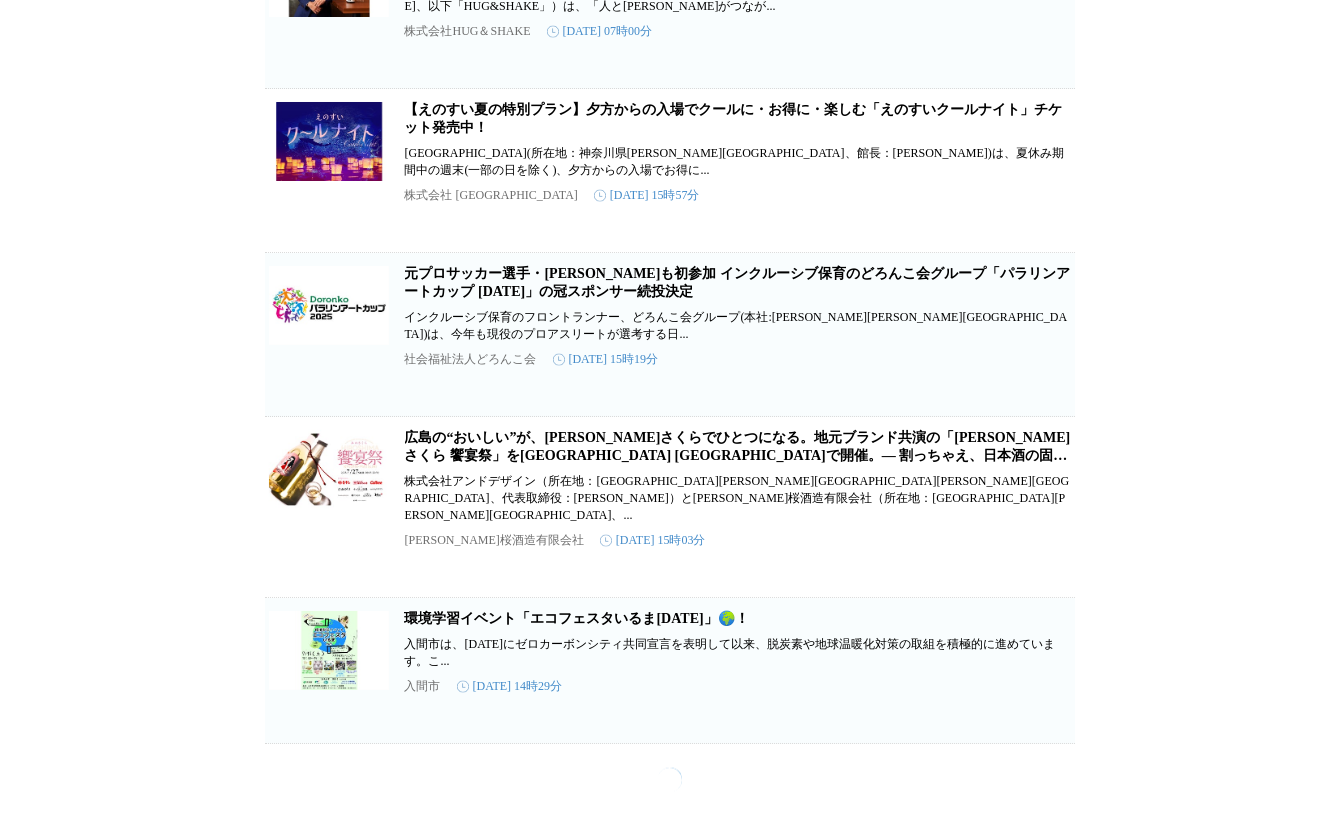 scroll, scrollTop: 5818, scrollLeft: 0, axis: vertical 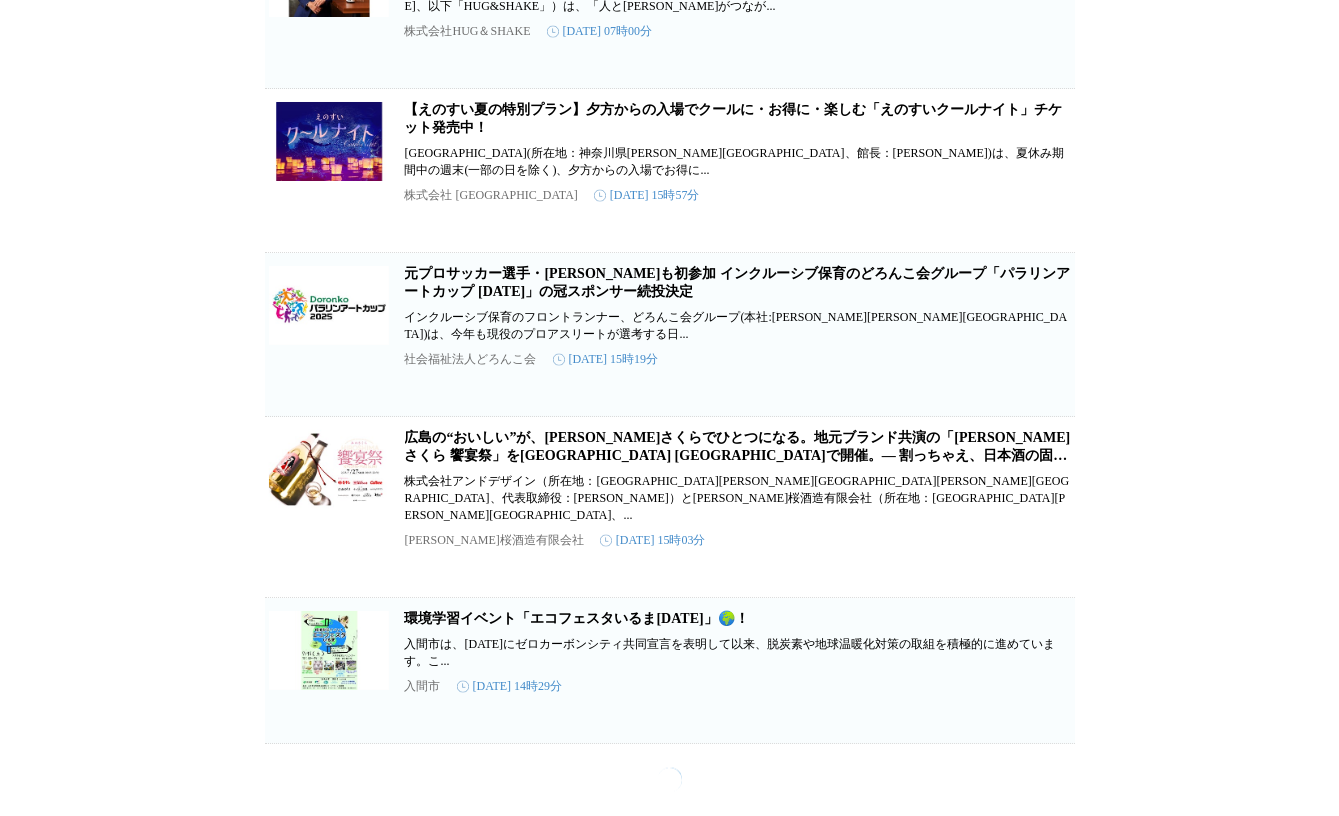 click on "日米　イベント プレスリリース 企業情報 検索結果（10000） [PERSON_NAME]※、動物に優しい鍼灸ブランド「SUNアニマルACU合同会社」設立のお知らせ [DATE]、[GEOGRAPHIC_DATA][GEOGRAPHIC_DATA]にて、動物に優しい鍼灸ブランド「SUNアニマルACU合同会社」（CEO & FOUN... SUNアニマルACU合同会社 2時間前 保存する 【[GEOGRAPHIC_DATA]新高輪】静寂に包まれるプールサイドで心地よい秋風を感じるヨガ体験 月あかりの下でととのう「Poolside Moon Yoga」を初開催 ルーフトップのプールサイドで心と身体を開放する[GEOGRAPHIC_DATA]（所在地：[PERSON_NAME][STREET_ADDRESS] ... 株式会社西武・プリンスホテルズワールドワイド 2時間前 保存する 最大1,000万円の雹被害も。食べチョク、梅農家を支援する緊急プログラムを開始。 (株)ビビッドガーデン／食べチョク 4時間前" at bounding box center [669, -2407] 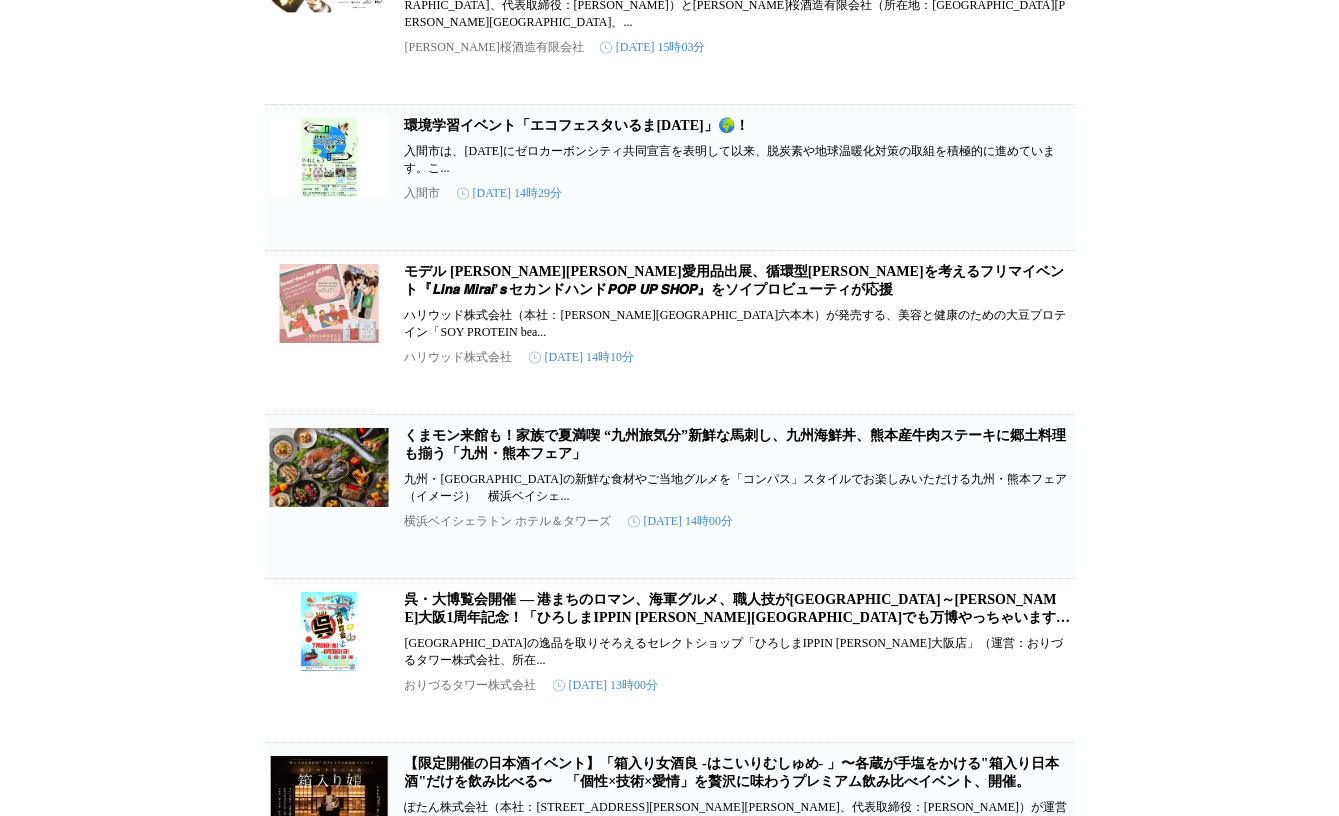 scroll, scrollTop: 6260, scrollLeft: 0, axis: vertical 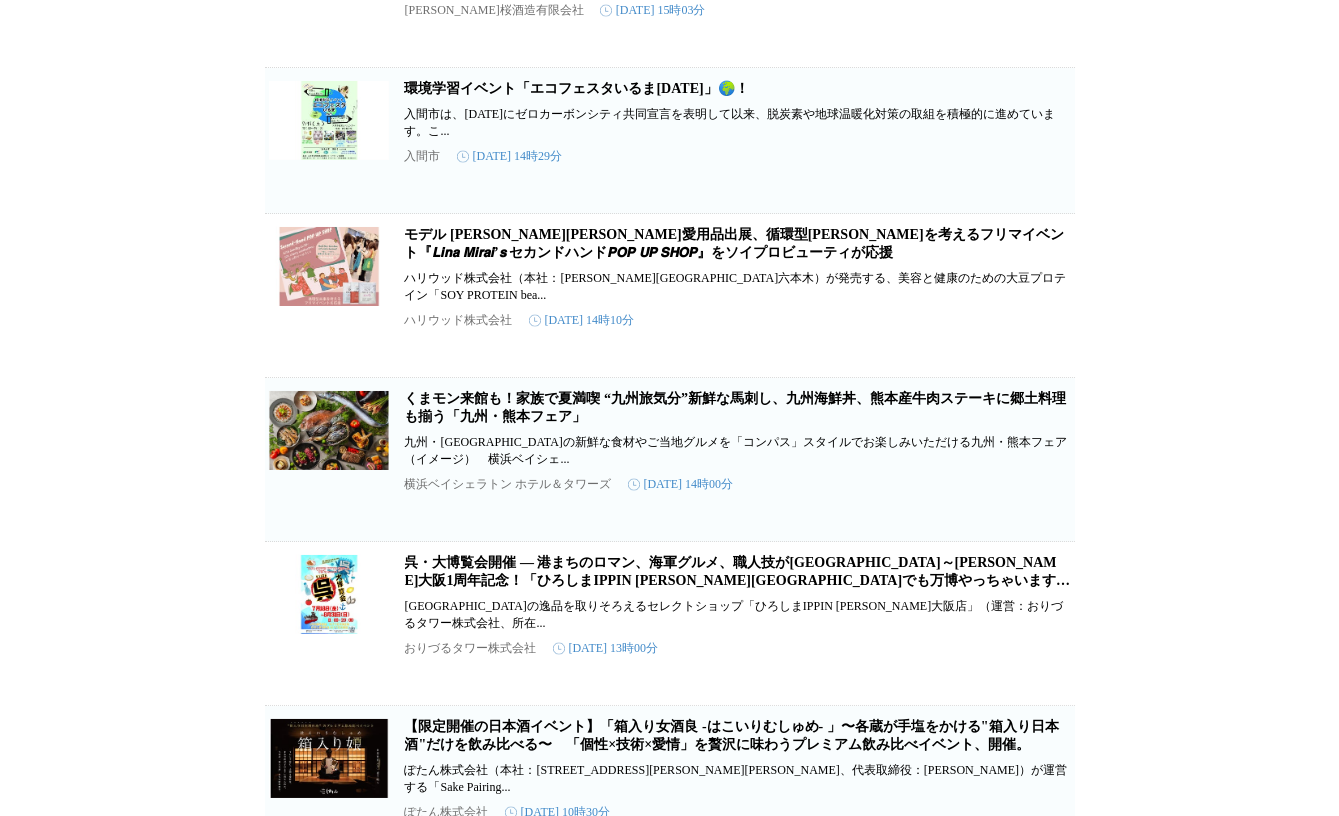 click on "広島の“おいしい”が、[PERSON_NAME]さくらでひとつになる。地元ブランド共演の「[PERSON_NAME]さくら 饗宴祭」を[GEOGRAPHIC_DATA] [GEOGRAPHIC_DATA]で開催。— 割っちゃえ、日本酒の固定概念！" at bounding box center [738, -75] 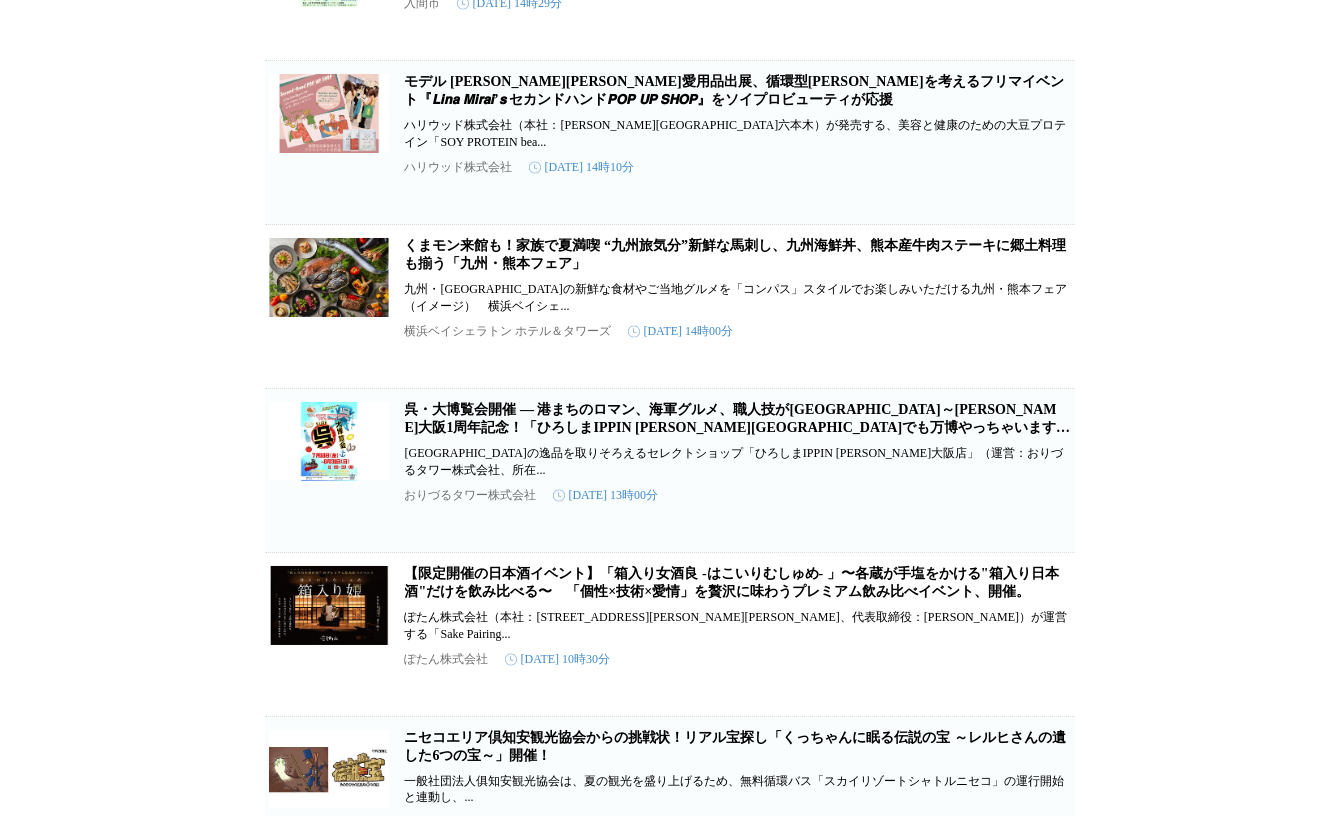 scroll, scrollTop: 6578, scrollLeft: 0, axis: vertical 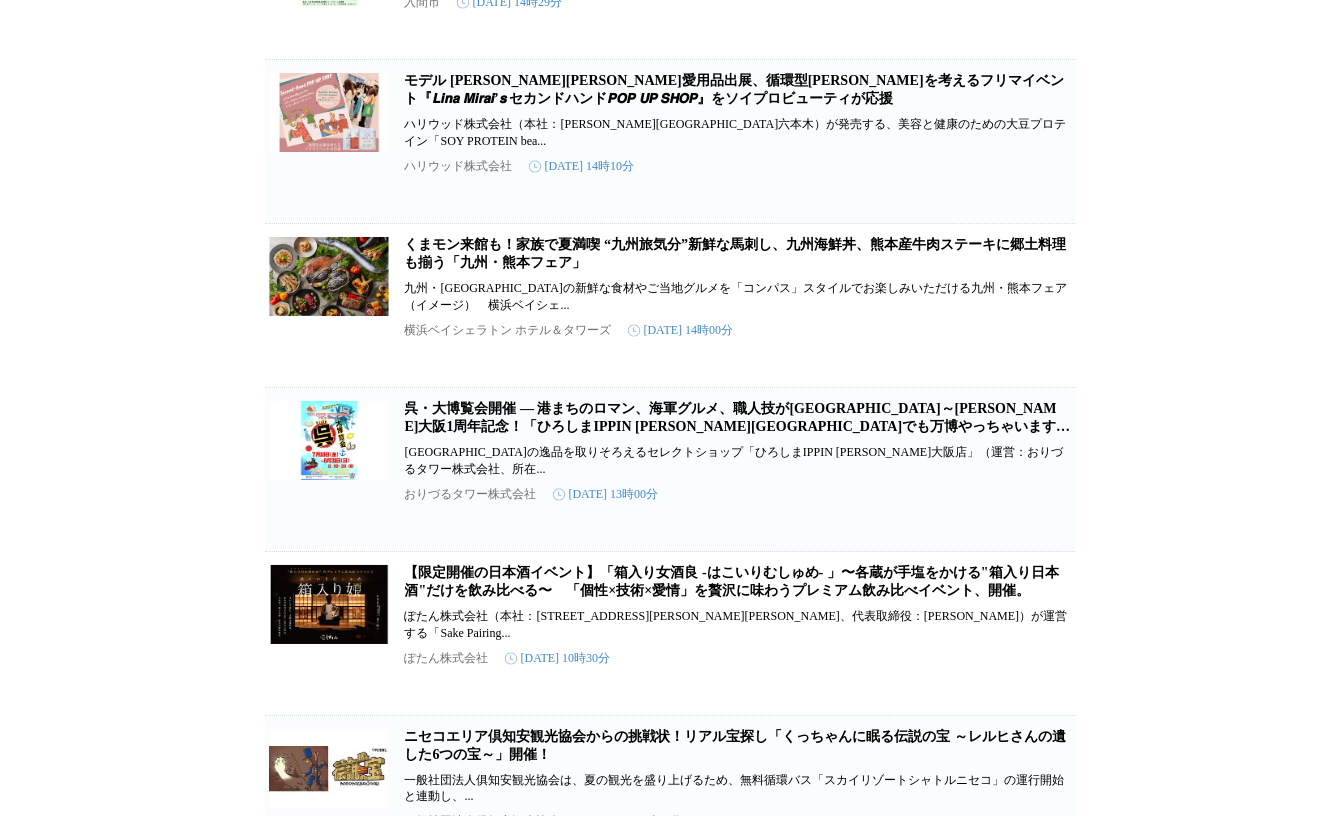 click on "広島の“おいしい”が、[PERSON_NAME]さくらでひとつになる。地元ブランド共演の「[PERSON_NAME]さくら 饗宴祭」を[GEOGRAPHIC_DATA] [GEOGRAPHIC_DATA]で開催。— 割っちゃえ、日本酒の固定概念！" at bounding box center [738, -229] 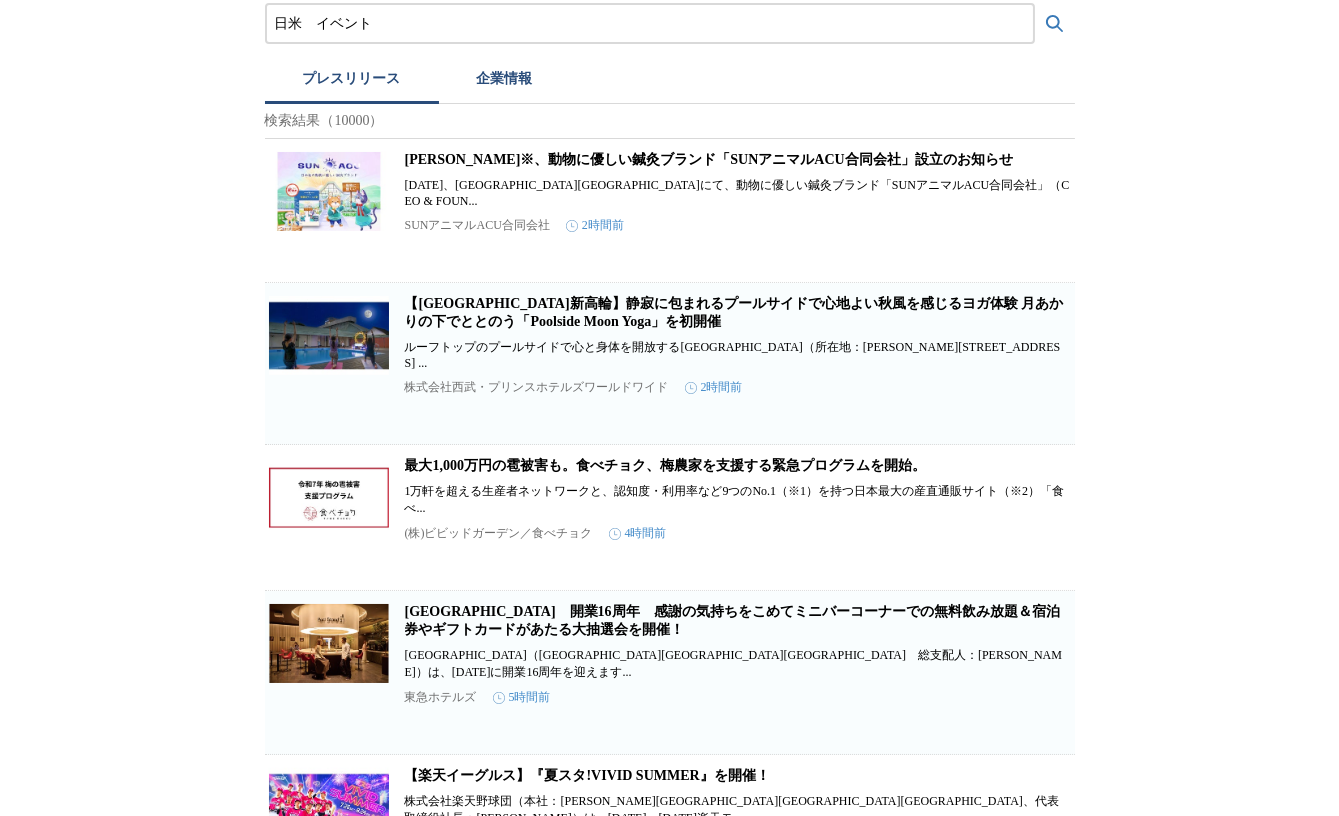 scroll, scrollTop: 0, scrollLeft: 0, axis: both 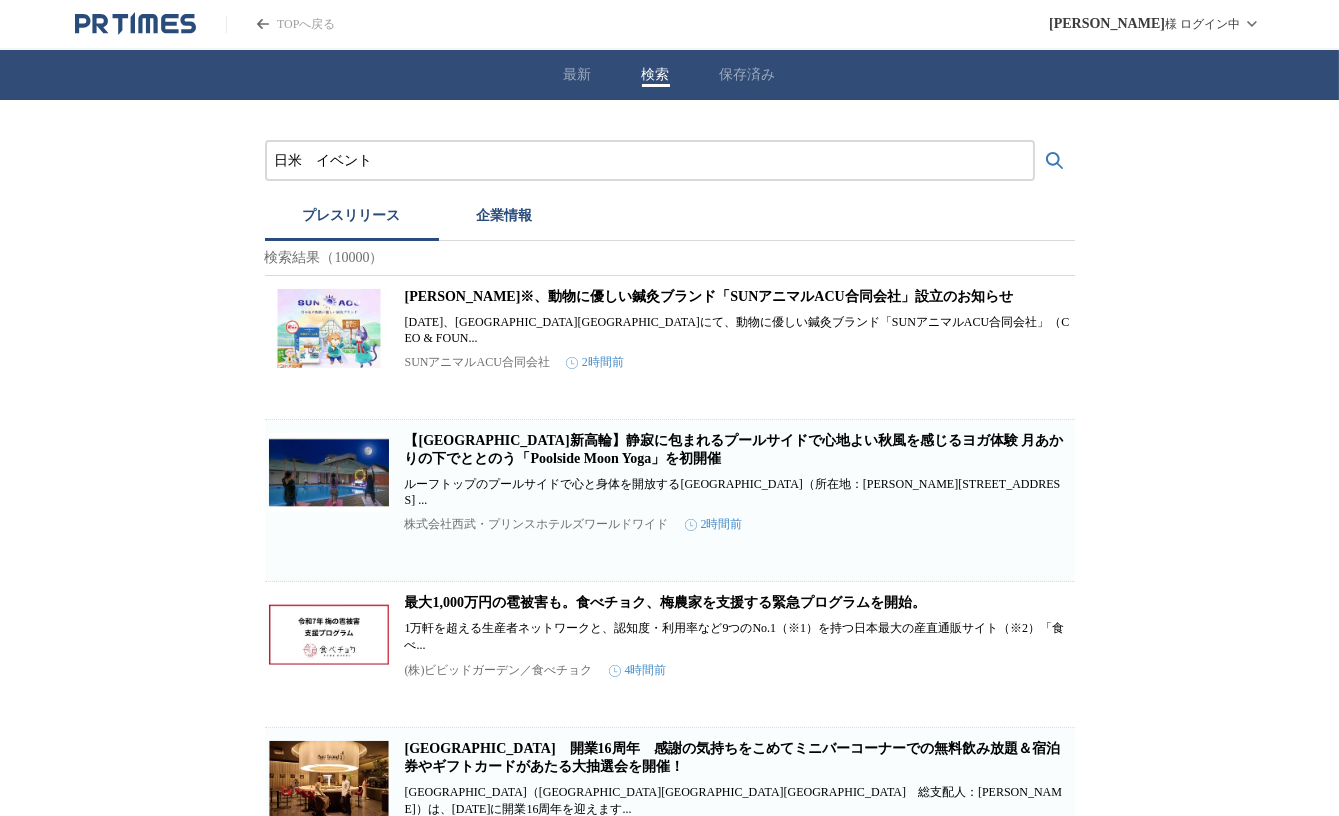 click on "日米　イベント" at bounding box center (650, 161) 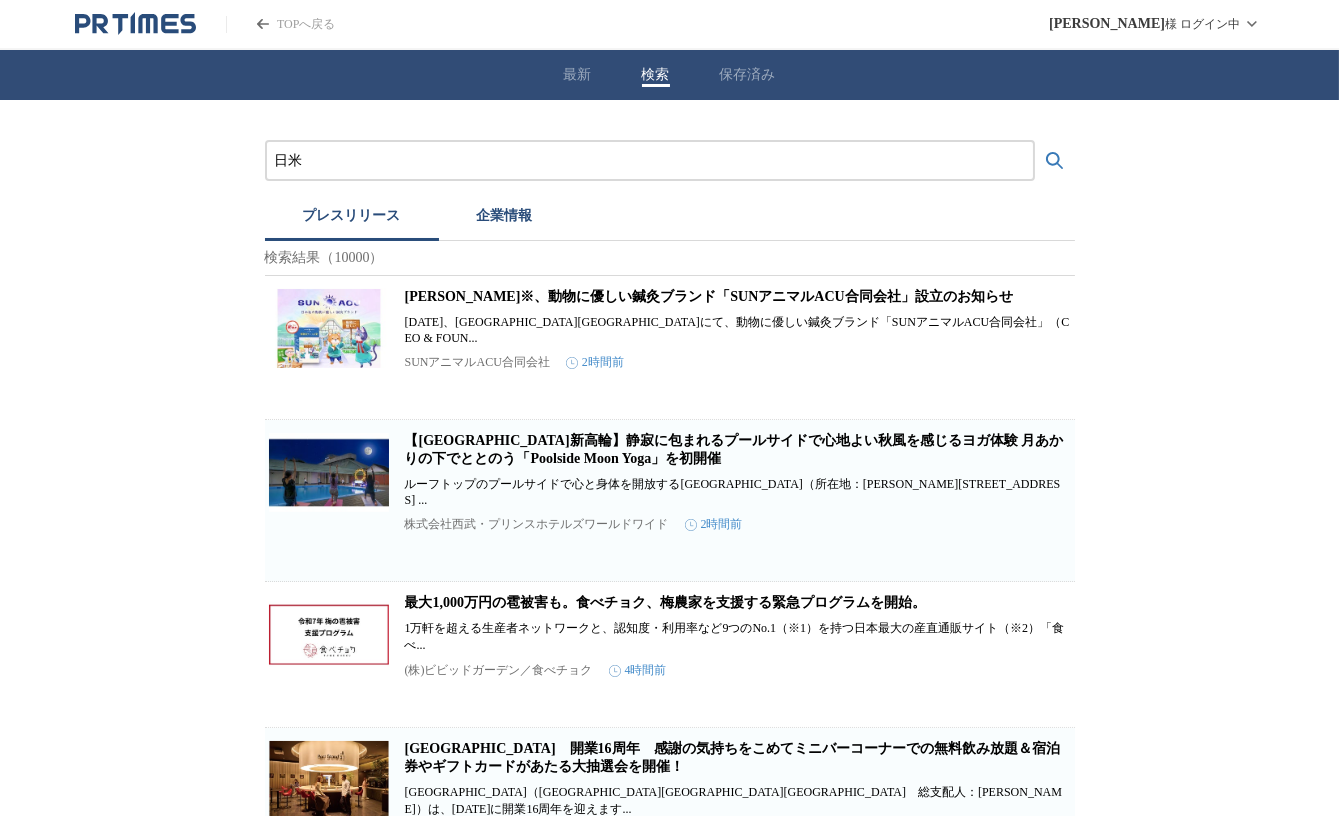 type on "日" 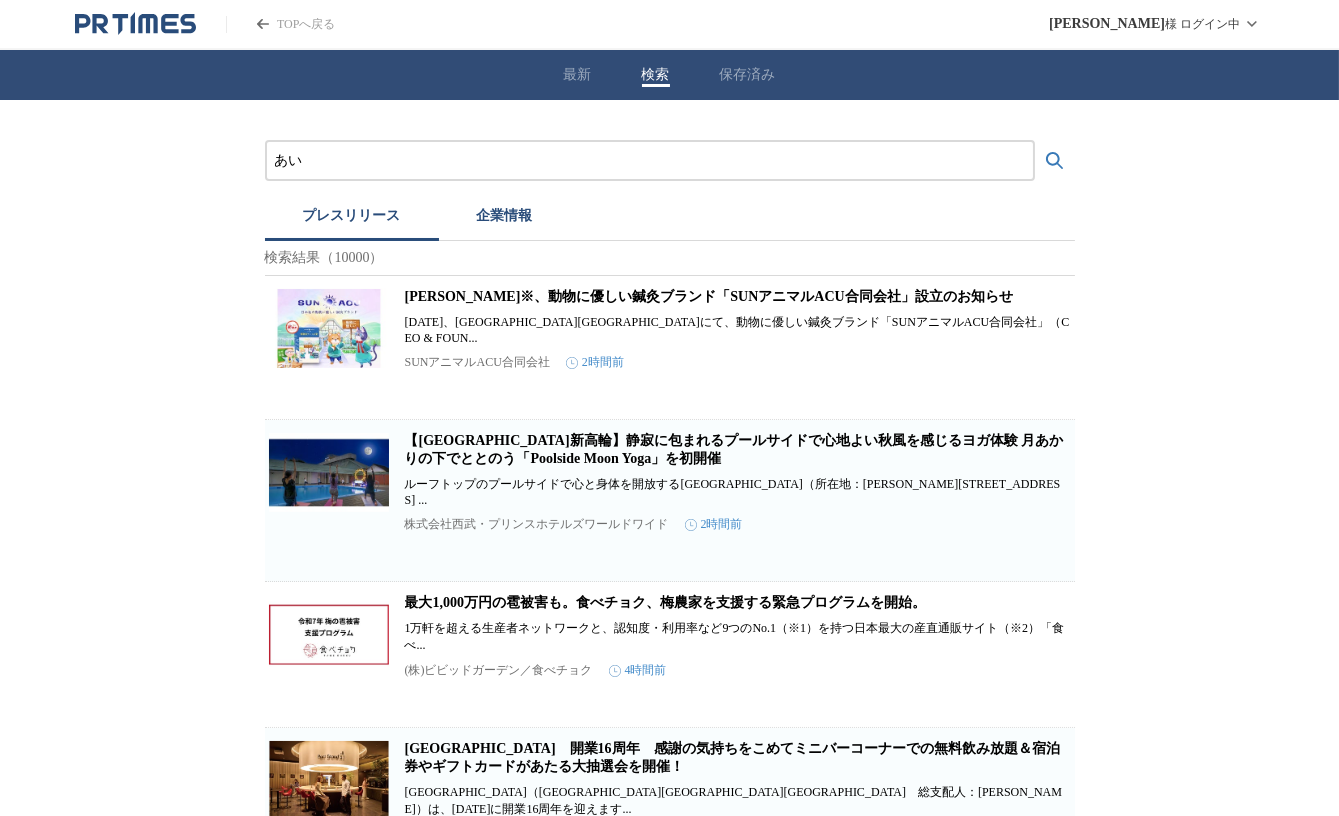 type on "あ" 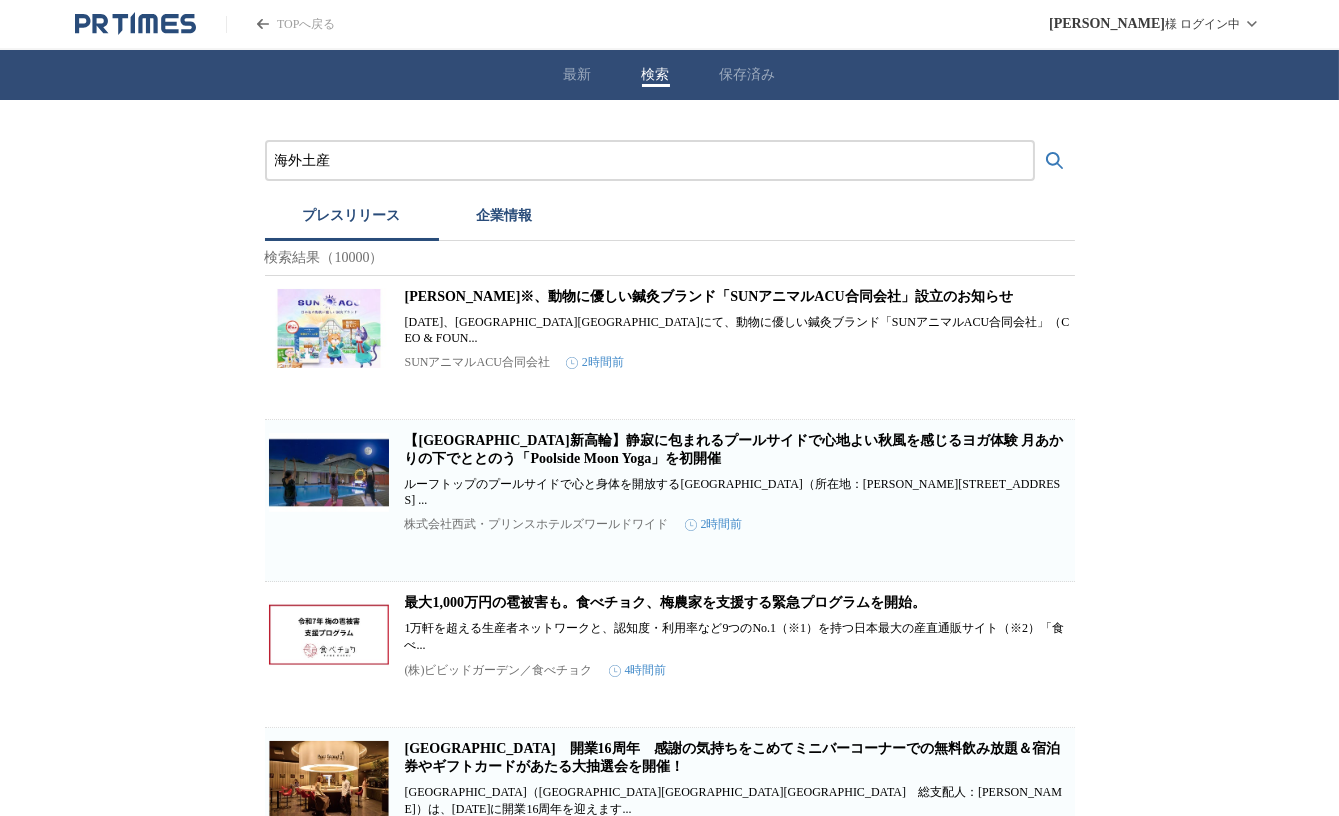 type on "海外土産" 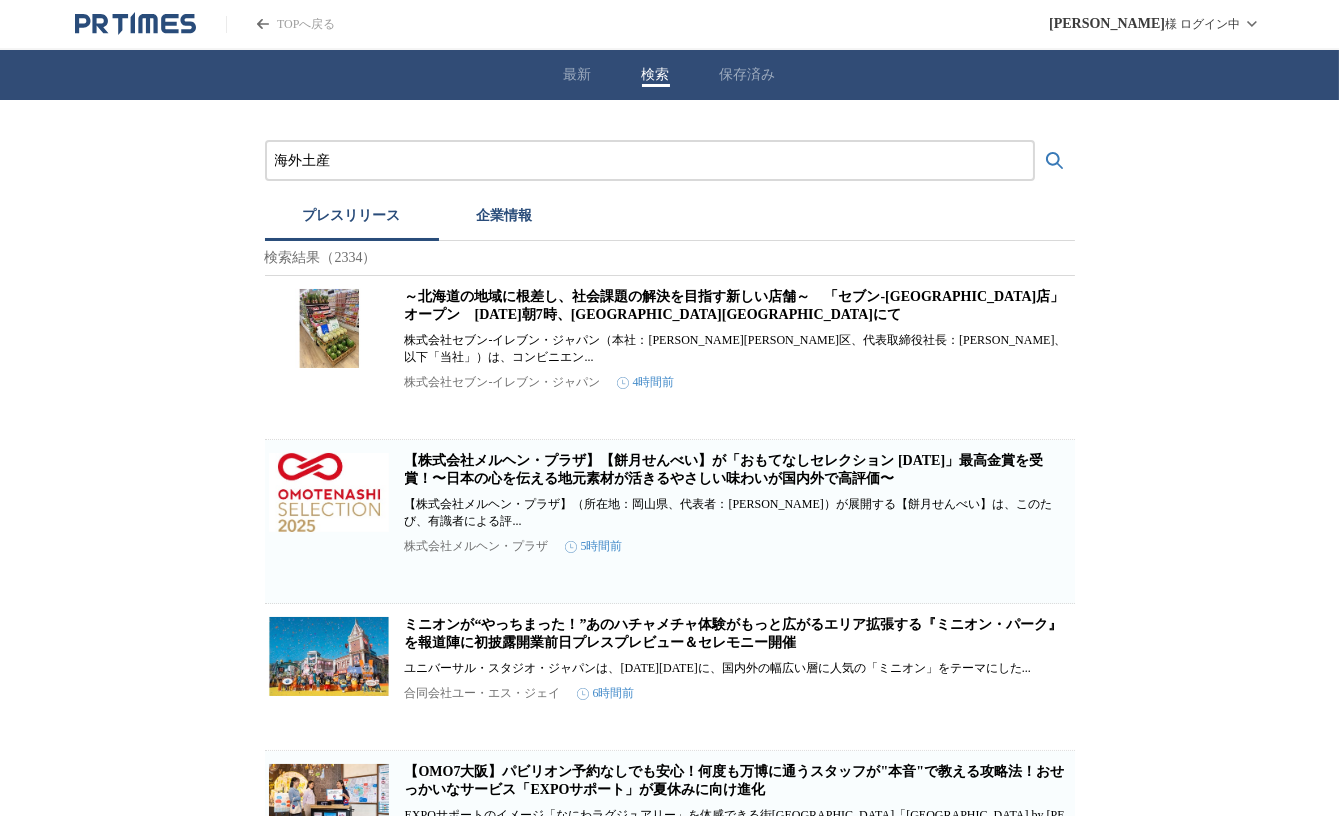 click on "海外土産 プレスリリース 企業情報 検索結果（2334） ～北海道の地域に根差し、社会課題の解決を目指す新しい店舗～　「セブン‐イレブン南7条店」オープン　[DATE]朝7時、北海道[GEOGRAPHIC_DATA][GEOGRAPHIC_DATA]にて 　株式会社セブン‐イレブン・ジャパン（本社：[PERSON_NAME][PERSON_NAME][GEOGRAPHIC_DATA]、代表取締役社長：[PERSON_NAME]、以下「当社」）は、コンビニエン... 株式会社セブン‐イレブン・ジャパン 4時間前 保存する 【株式会社メルヘン・プラザ】【餅月せんべい】が「おもてなしセレクション [DATE]」最高金賞を受賞！〜日本の心を伝える地元素材が活きるやさしい味わいが国内外で高評価〜 　【株式会社メルヘン・プラザ】（所在地：岡山県、代表者：[PERSON_NAME]）が展開する【餅月せんべい】は、このたび、有識者による評... 株式会社メルヘン・プラザ 5時間前 保存する" at bounding box center [669, 1811] 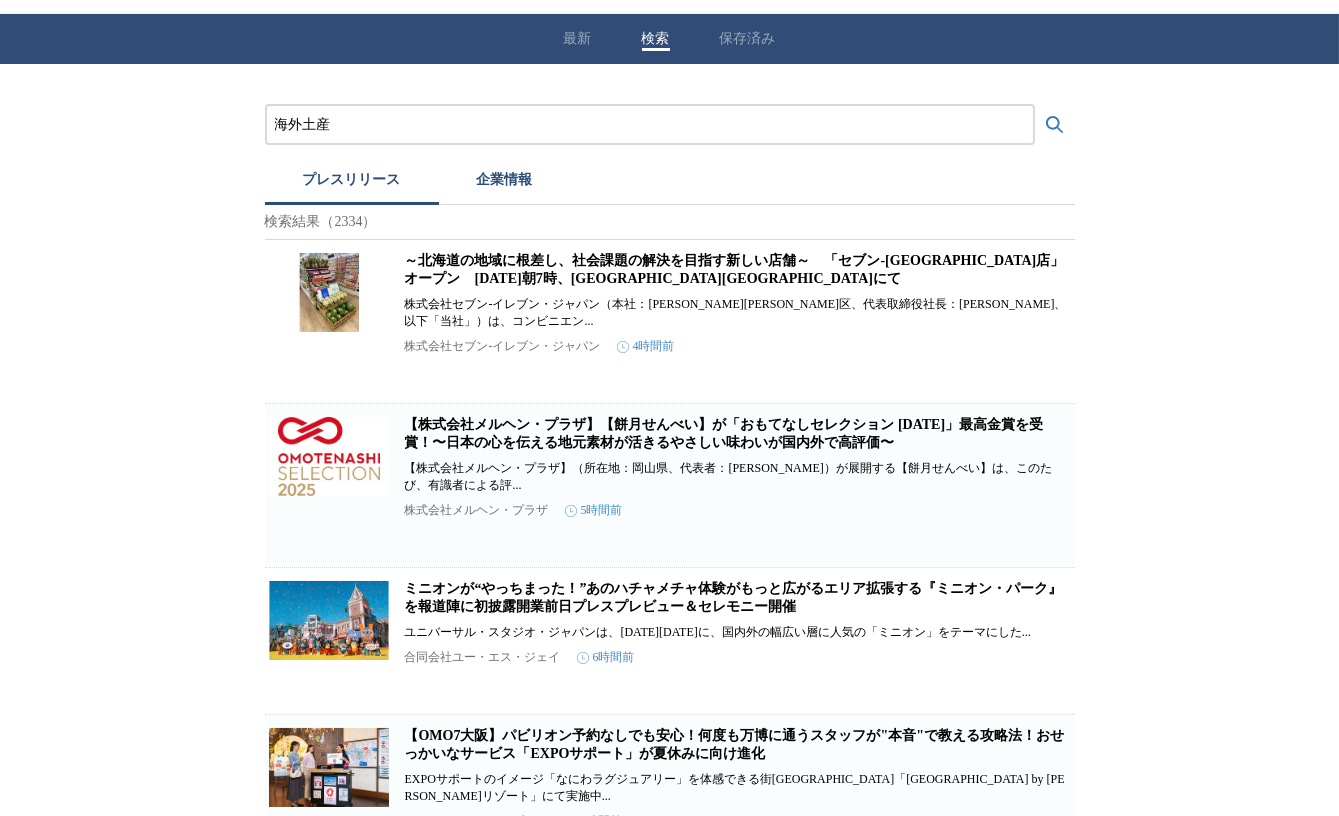 scroll, scrollTop: 72, scrollLeft: 0, axis: vertical 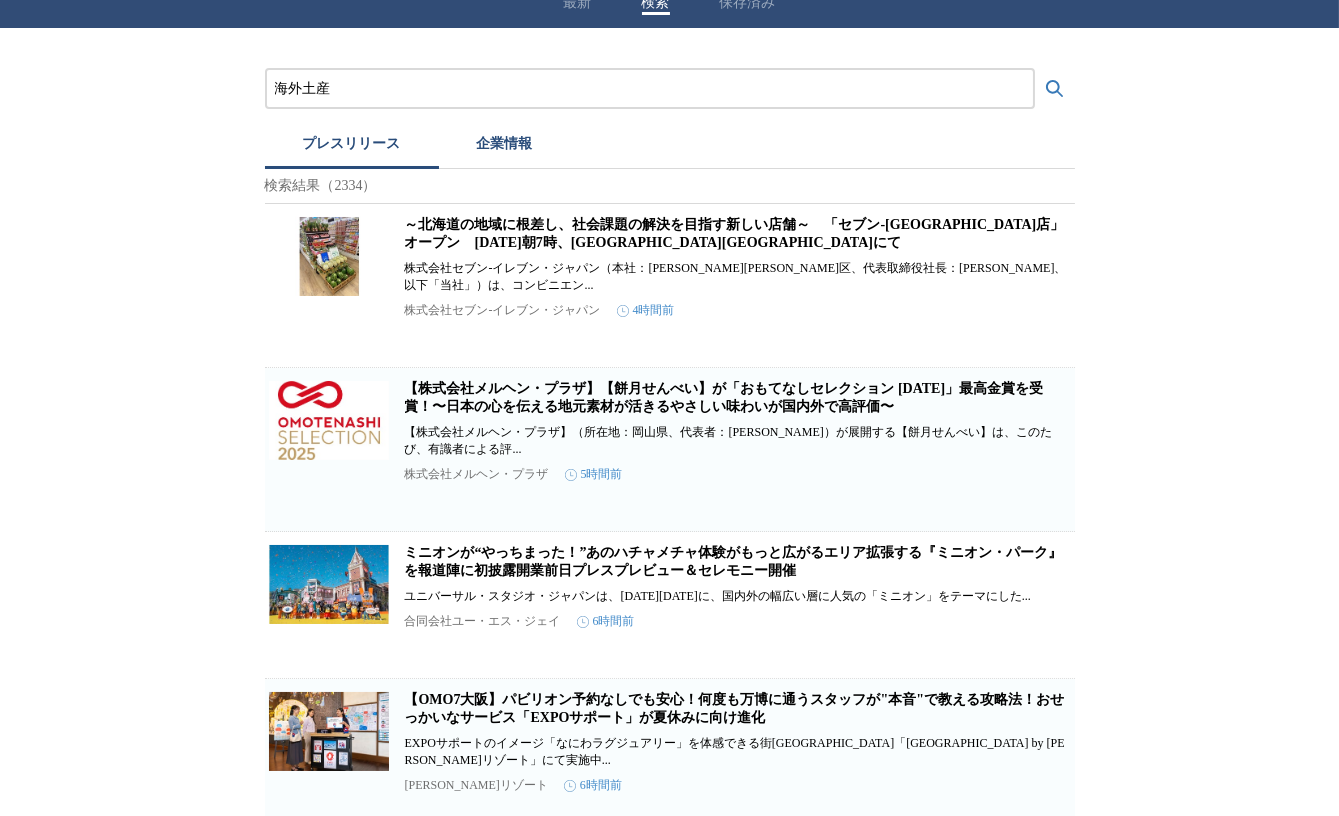 click on "海外土産 プレスリリース 企業情報 検索結果（2334） ～北海道の地域に根差し、社会課題の解決を目指す新しい店舗～　「セブン‐イレブン南7条店」オープン　[DATE]朝7時、北海道[GEOGRAPHIC_DATA][GEOGRAPHIC_DATA]にて 　株式会社セブン‐イレブン・ジャパン（本社：[PERSON_NAME][PERSON_NAME][GEOGRAPHIC_DATA]、代表取締役社長：[PERSON_NAME]、以下「当社」）は、コンビニエン... 株式会社セブン‐イレブン・ジャパン 4時間前 保存する 【株式会社メルヘン・プラザ】【餅月せんべい】が「おもてなしセレクション [DATE]」最高金賞を受賞！〜日本の心を伝える地元素材が活きるやさしい味わいが国内外で高評価〜 　【株式会社メルヘン・プラザ】（所在地：岡山県、代表者：[PERSON_NAME]）が展開する【餅月せんべい】は、このたび、有識者による評... 株式会社メルヘン・プラザ 5時間前 保存する" at bounding box center (669, 1739) 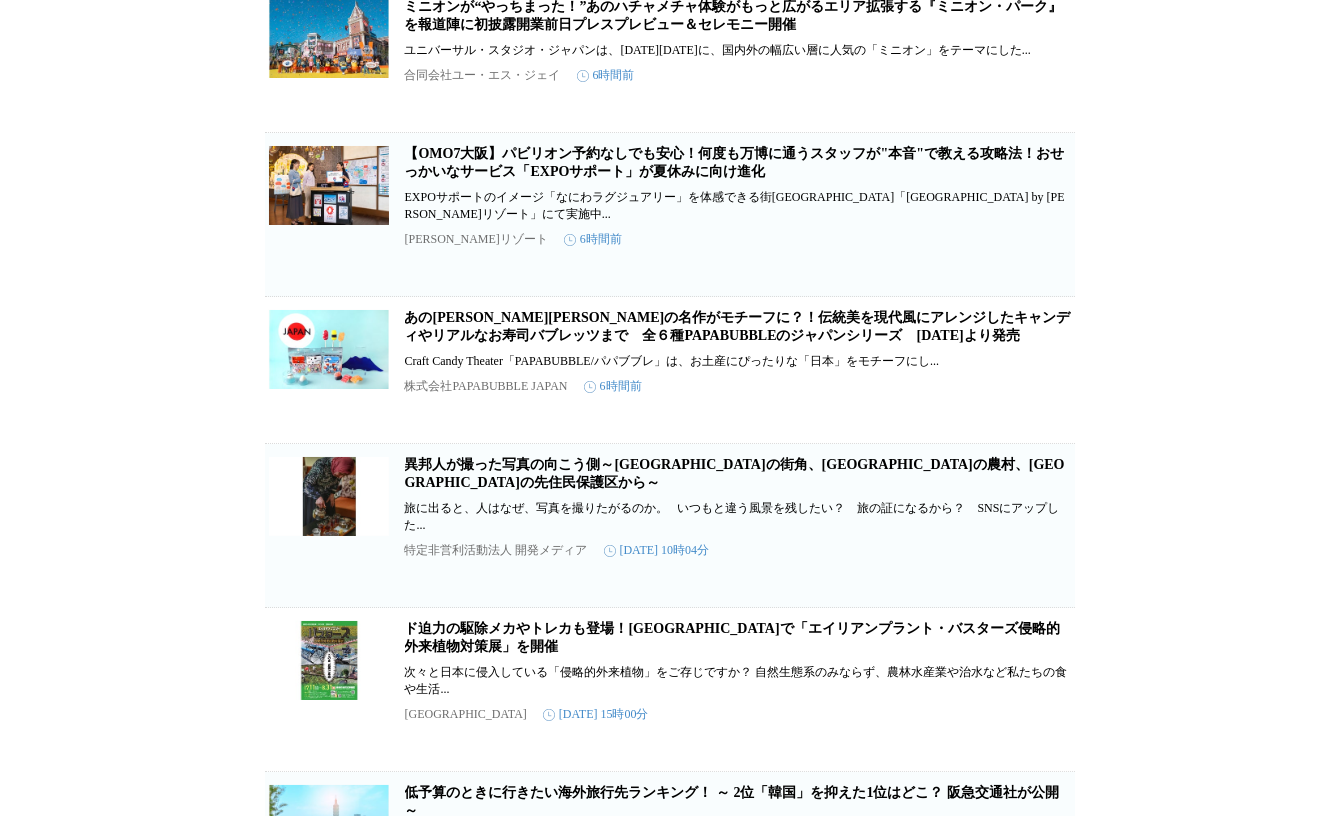 scroll, scrollTop: 654, scrollLeft: 0, axis: vertical 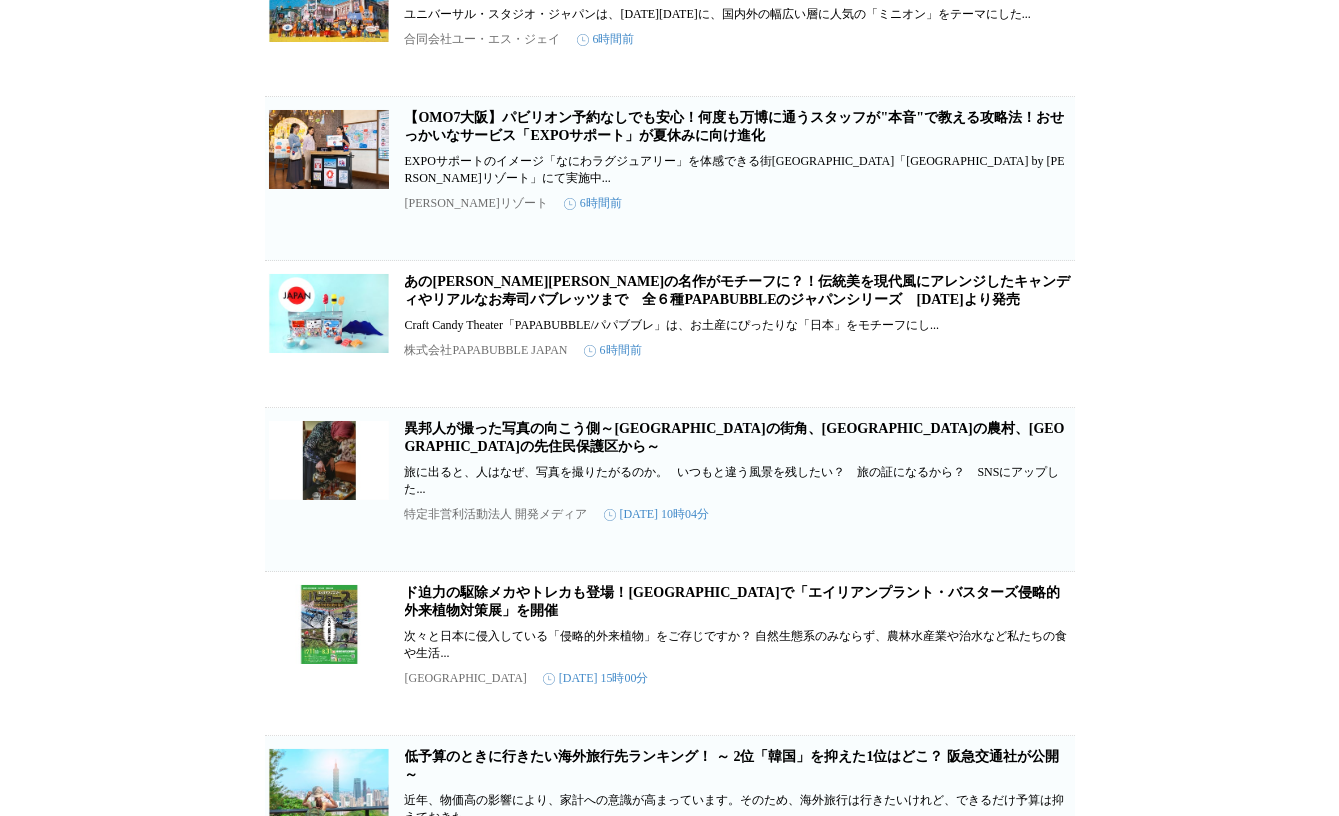 click on "あの[PERSON_NAME][PERSON_NAME]の名作がモチーフに？！伝統美を現代風にアレンジしたキャンディやリアルなお寿司バブレッツまで　全６種PAPABUBBLEのジャパンシリーズ　[DATE]より発売" at bounding box center (738, 290) 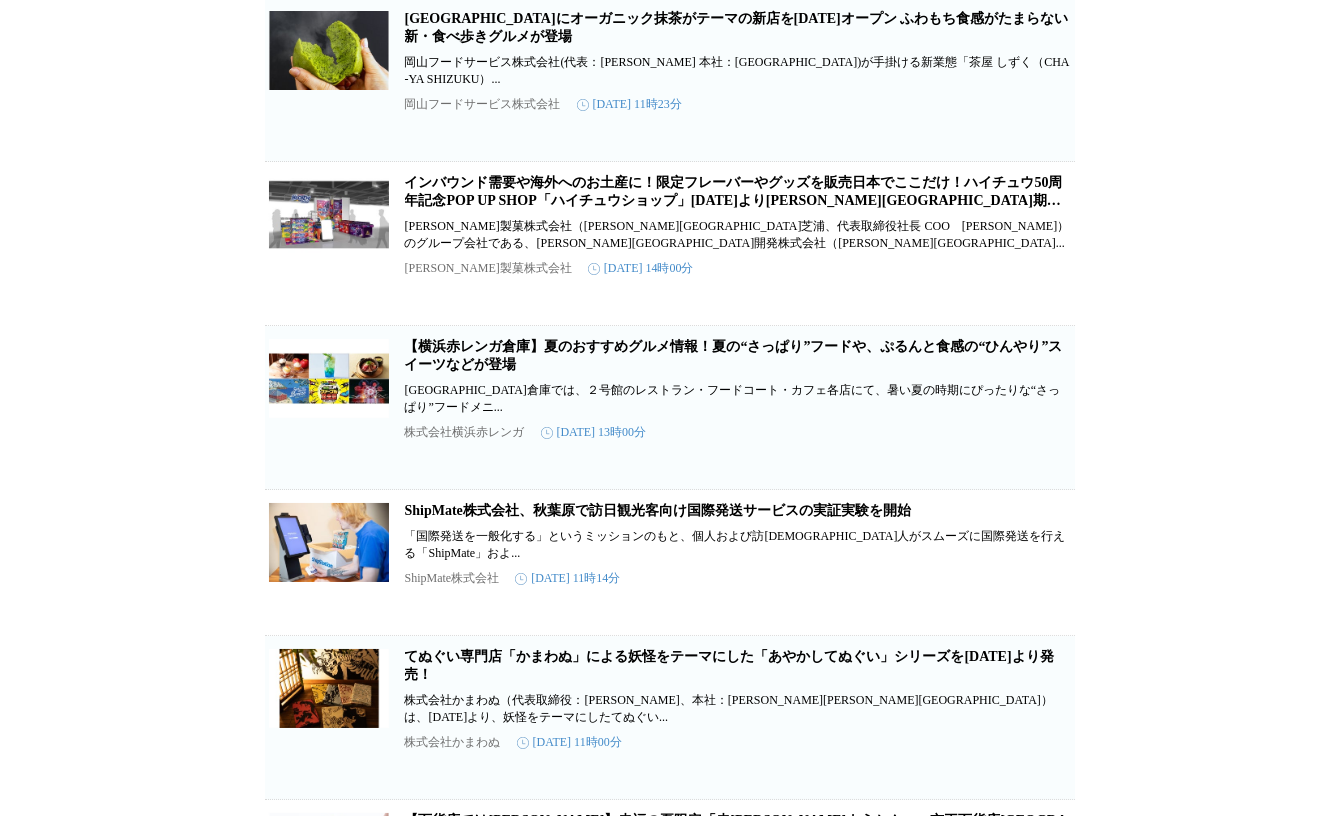 scroll, scrollTop: 1745, scrollLeft: 0, axis: vertical 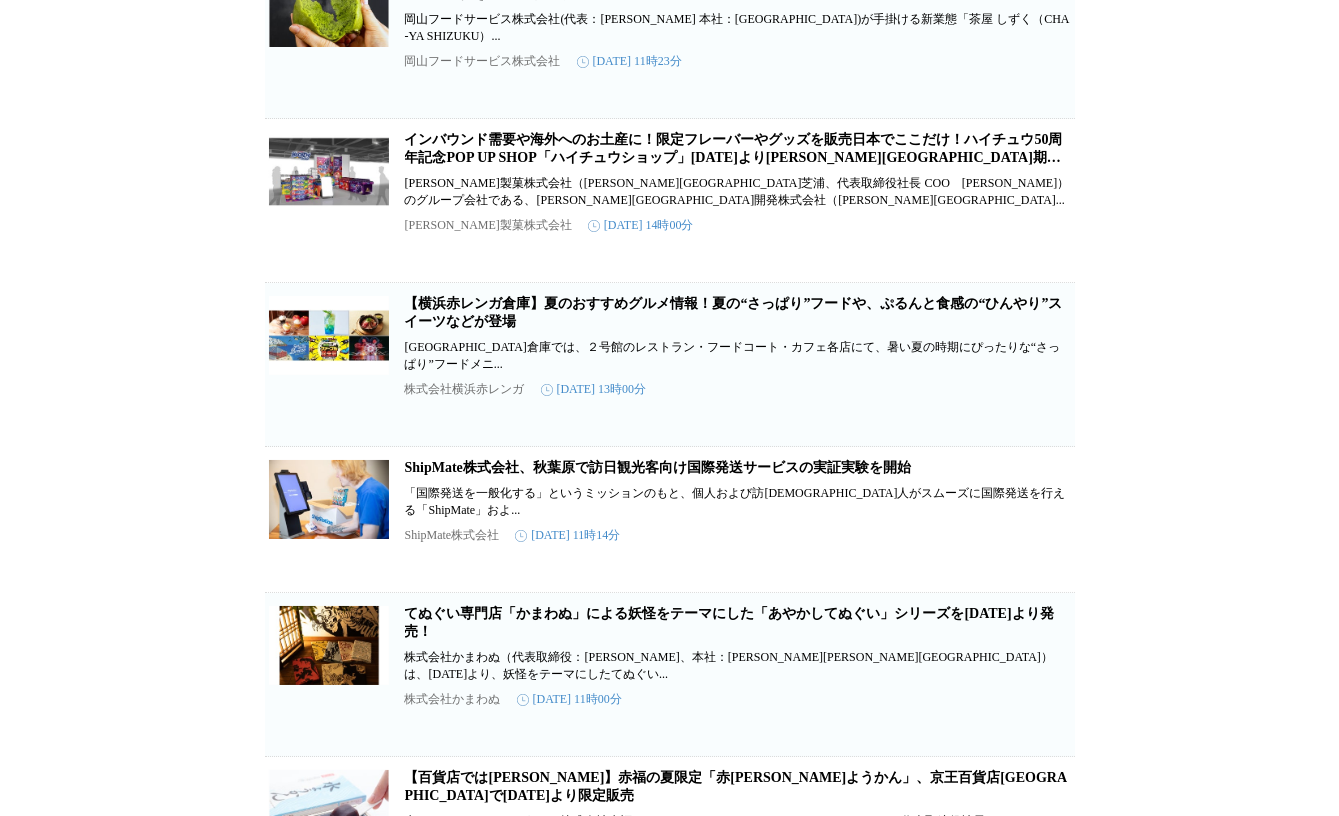click on "インバウンド需要や海外へのお土産に！限定フレーバーやグッズを販売日本でここだけ！ハイチュウ50周年記念POP UP SHOP「ハイチュウショップ」[DATE]より[PERSON_NAME][GEOGRAPHIC_DATA]期間限定オープン！" at bounding box center (734, 157) 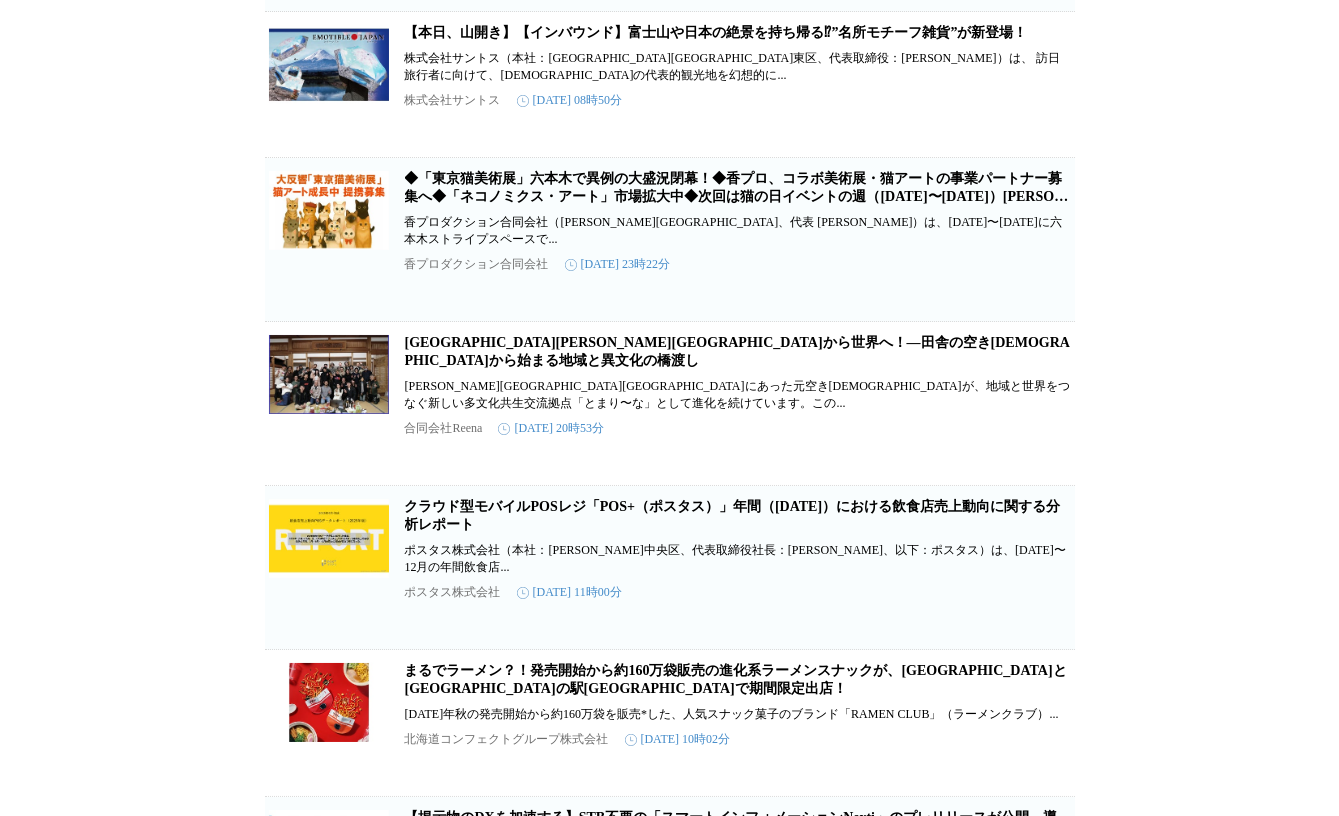 scroll, scrollTop: 3730, scrollLeft: 0, axis: vertical 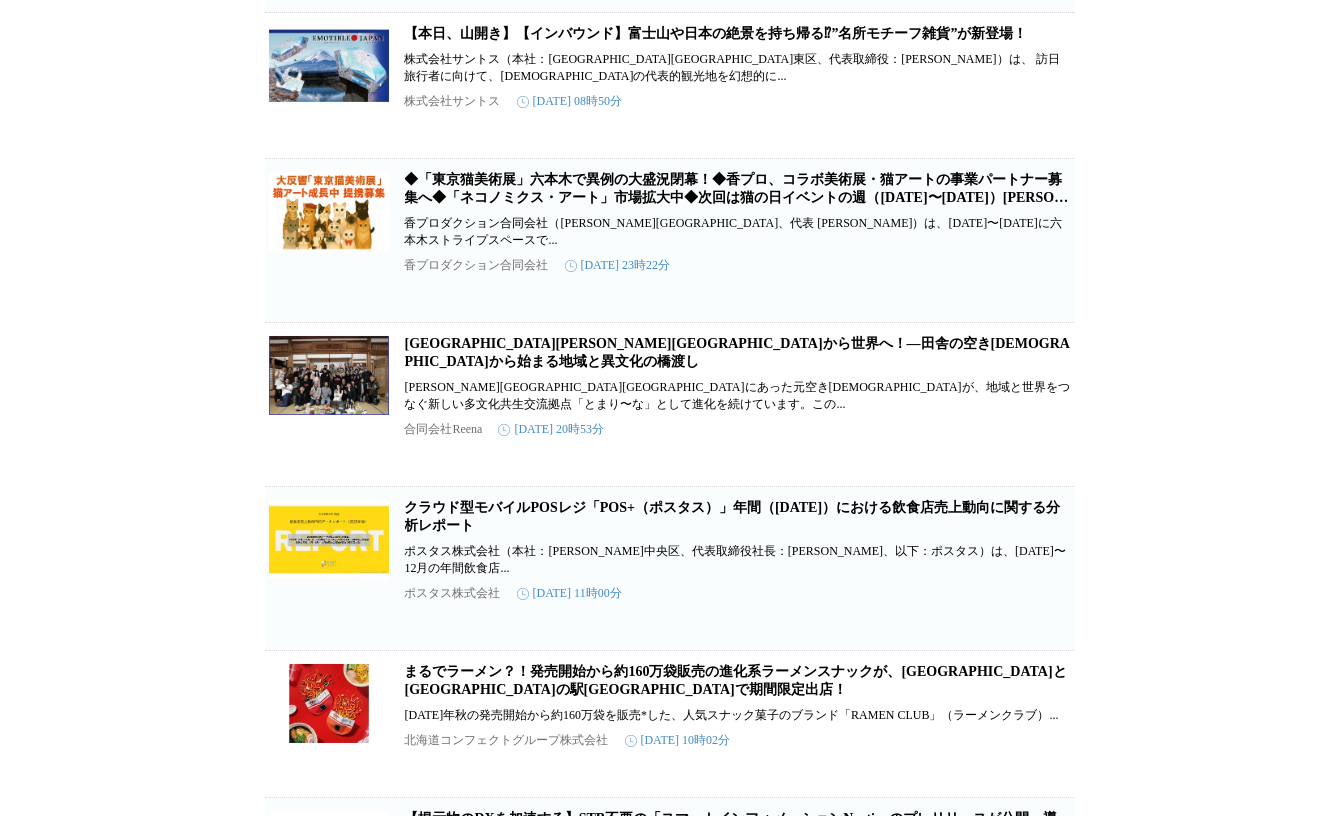 click on "海外土産 プレスリリース 企業情報 検索結果（2334） ～北海道の地域に根差し、社会課題の解決を目指す新しい店舗～　「セブン‐イレブン南7条店」オープン　[DATE]朝7時、北海道[GEOGRAPHIC_DATA][GEOGRAPHIC_DATA]にて 　株式会社セブン‐イレブン・ジャパン（本社：[PERSON_NAME][PERSON_NAME][GEOGRAPHIC_DATA]、代表取締役社長：[PERSON_NAME]、以下「当社」）は、コンビニエン... 株式会社セブン‐イレブン・ジャパン 4時間前 保存する 【株式会社メルヘン・プラザ】【餅月せんべい】が「おもてなしセレクション [DATE]」最高金賞を受賞！〜日本の心を伝える地元素材が活きるやさしい味わいが国内外で高評価〜 　【株式会社メルヘン・プラザ】（所在地：岡山県、代表者：[PERSON_NAME]）が展開する【餅月せんべい】は、このたび、有識者による評... 株式会社メルヘン・プラザ 5時間前 保存する" at bounding box center [669, -386] 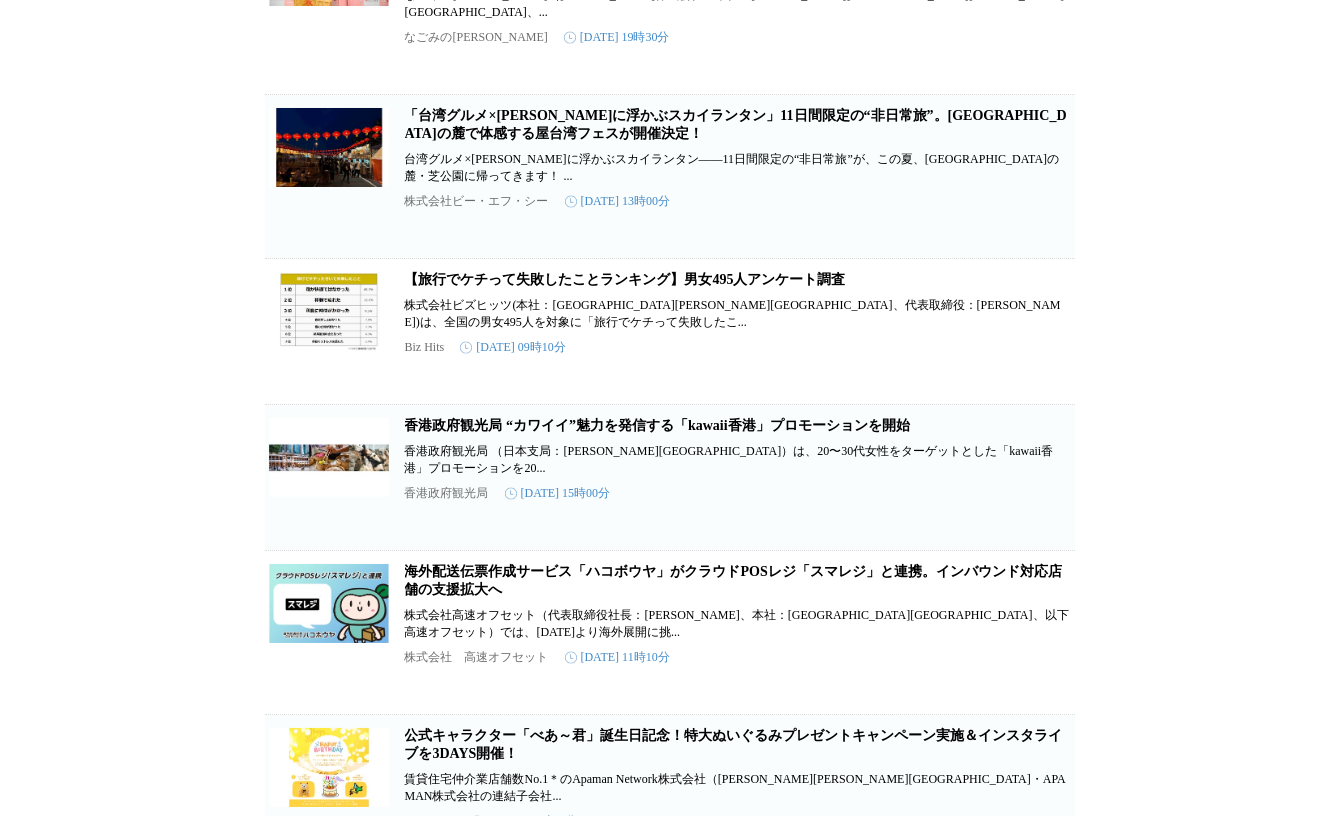 scroll, scrollTop: 5968, scrollLeft: 0, axis: vertical 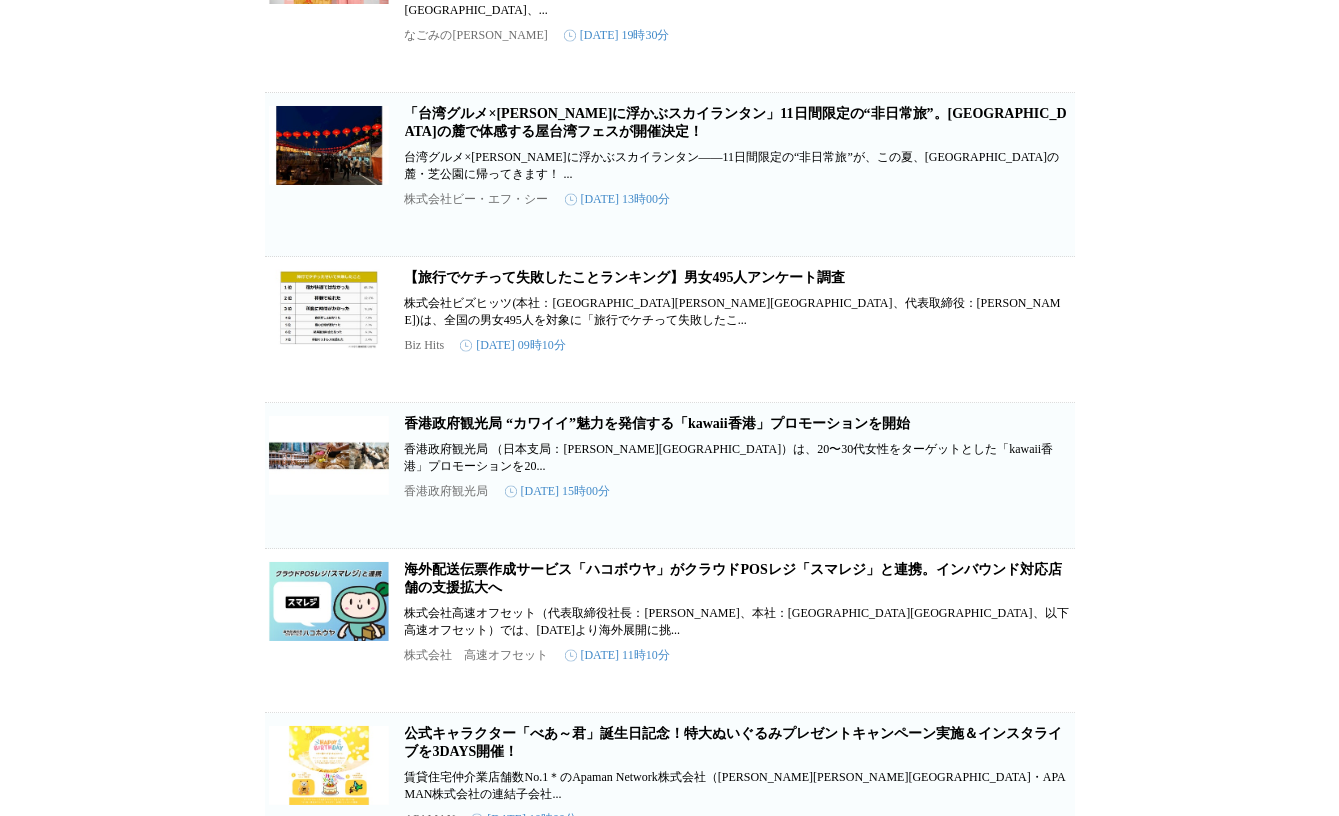 click on "「台湾グルメ×[PERSON_NAME]に浮かぶスカイランタン」11日間限定の“非日常旅”。[GEOGRAPHIC_DATA]の麓で体感する屋台湾フェスが開催決定！" at bounding box center [736, 122] 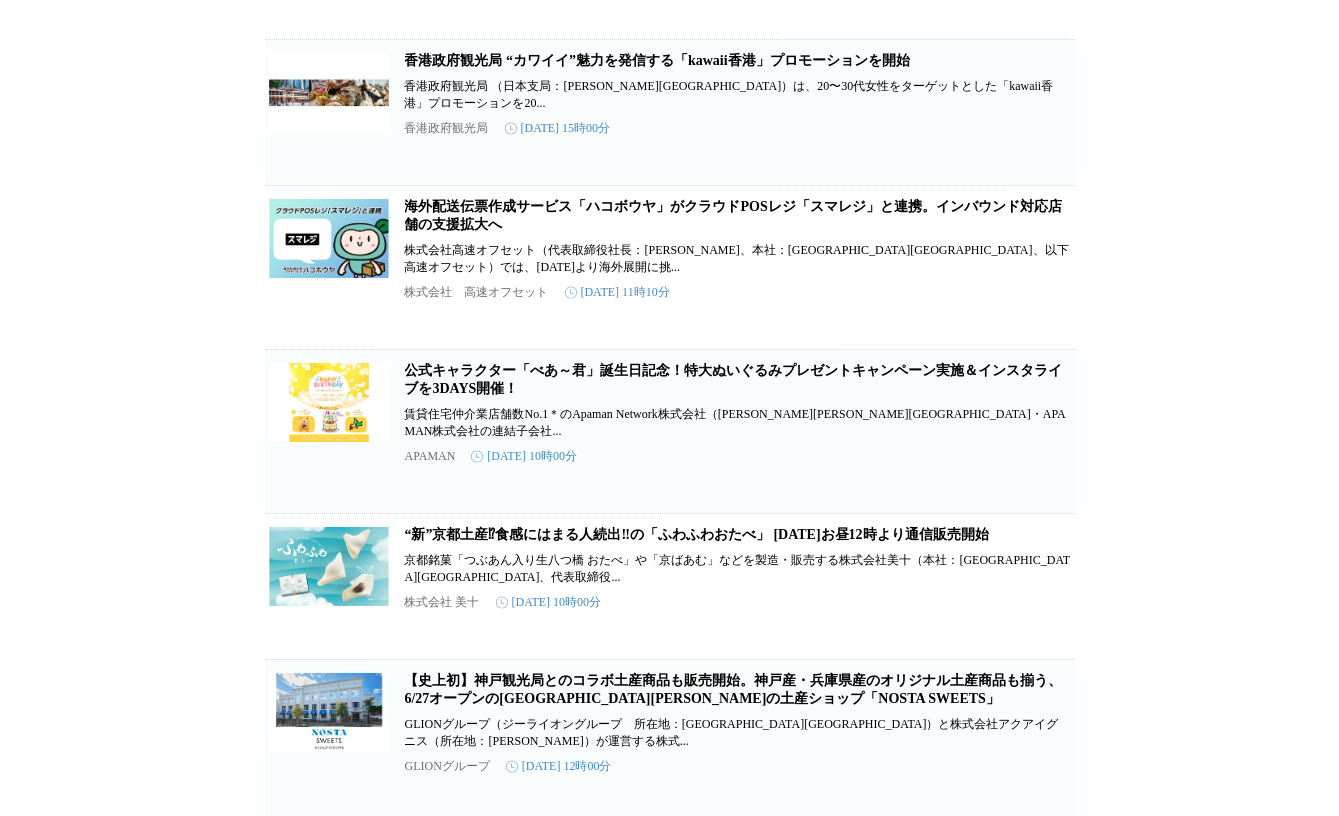 click on "海外土産 プレスリリース 企業情報 検索結果（2334） ～北海道の地域に根差し、社会課題の解決を目指す新しい店舗～　「セブン‐イレブン南7条店」オープン　[DATE]朝7時、北海道[GEOGRAPHIC_DATA][GEOGRAPHIC_DATA]にて 　株式会社セブン‐イレブン・ジャパン（本社：[PERSON_NAME][PERSON_NAME][GEOGRAPHIC_DATA]、代表取締役社長：[PERSON_NAME]、以下「当社」）は、コンビニエン... 株式会社セブン‐イレブン・ジャパン 4時間前 保存する 【株式会社メルヘン・プラザ】【餅月せんべい】が「おもてなしセレクション [DATE]」最高金賞を受賞！〜日本の心を伝える地元素材が活きるやさしい味わいが国内外で高評価〜 　【株式会社メルヘン・プラザ】（所在地：岡山県、代表者：[PERSON_NAME]）が展開する【餅月せんべい】は、このたび、有識者による評... 株式会社メルヘン・プラザ 5時間前 保存する APAMAN" at bounding box center [669, -1435] 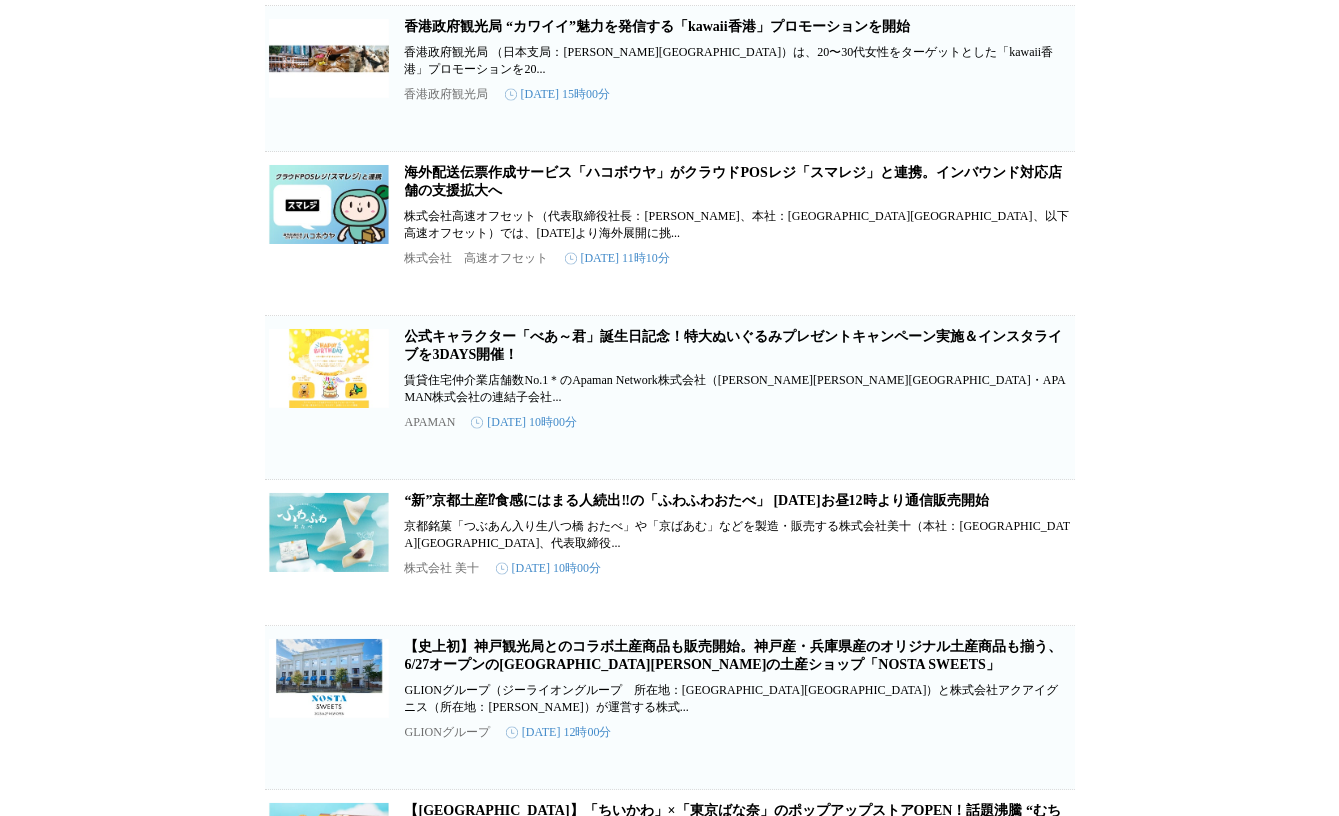 scroll, scrollTop: 6368, scrollLeft: 0, axis: vertical 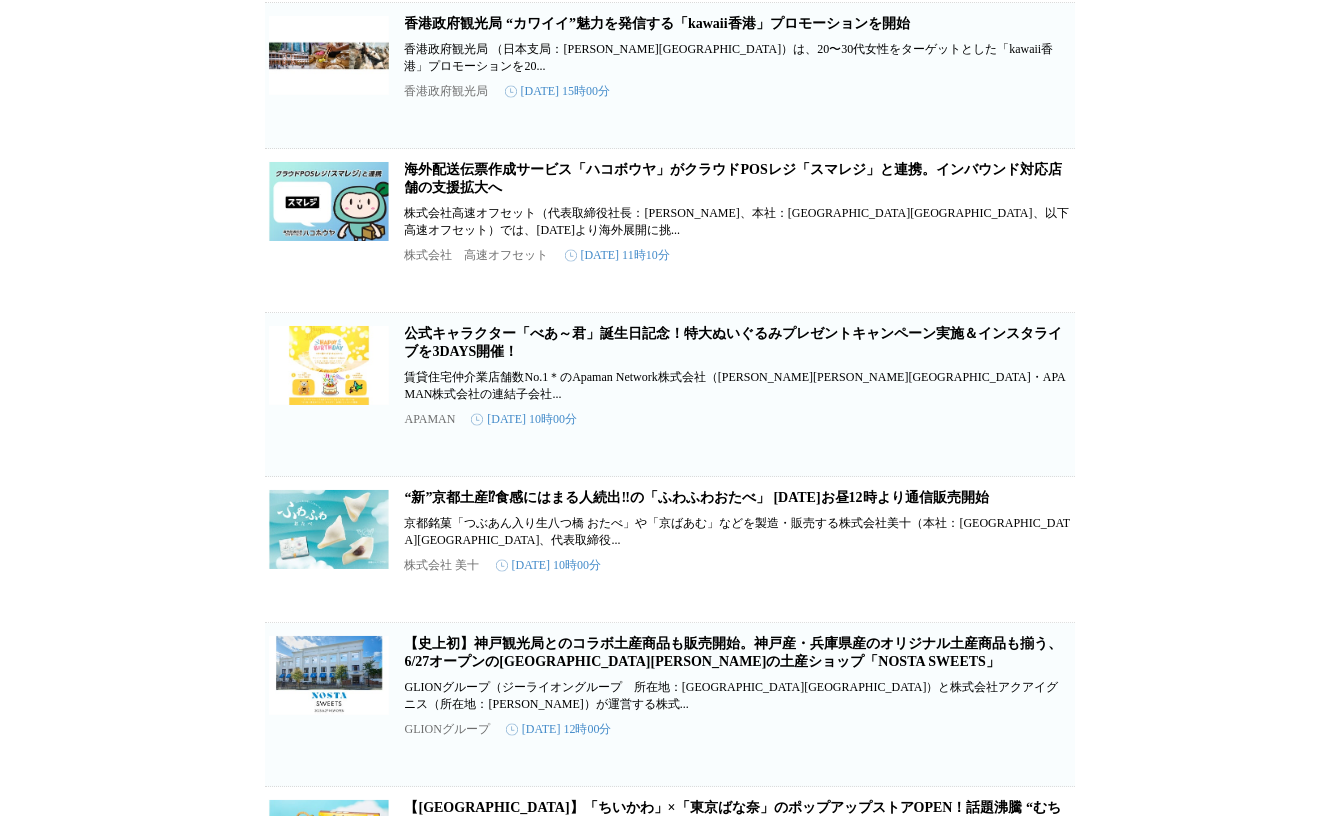 click on "香港政府観光局 “カワイイ”魅力を発信する「kawaii香港」プロモーションを開始" at bounding box center [657, 23] 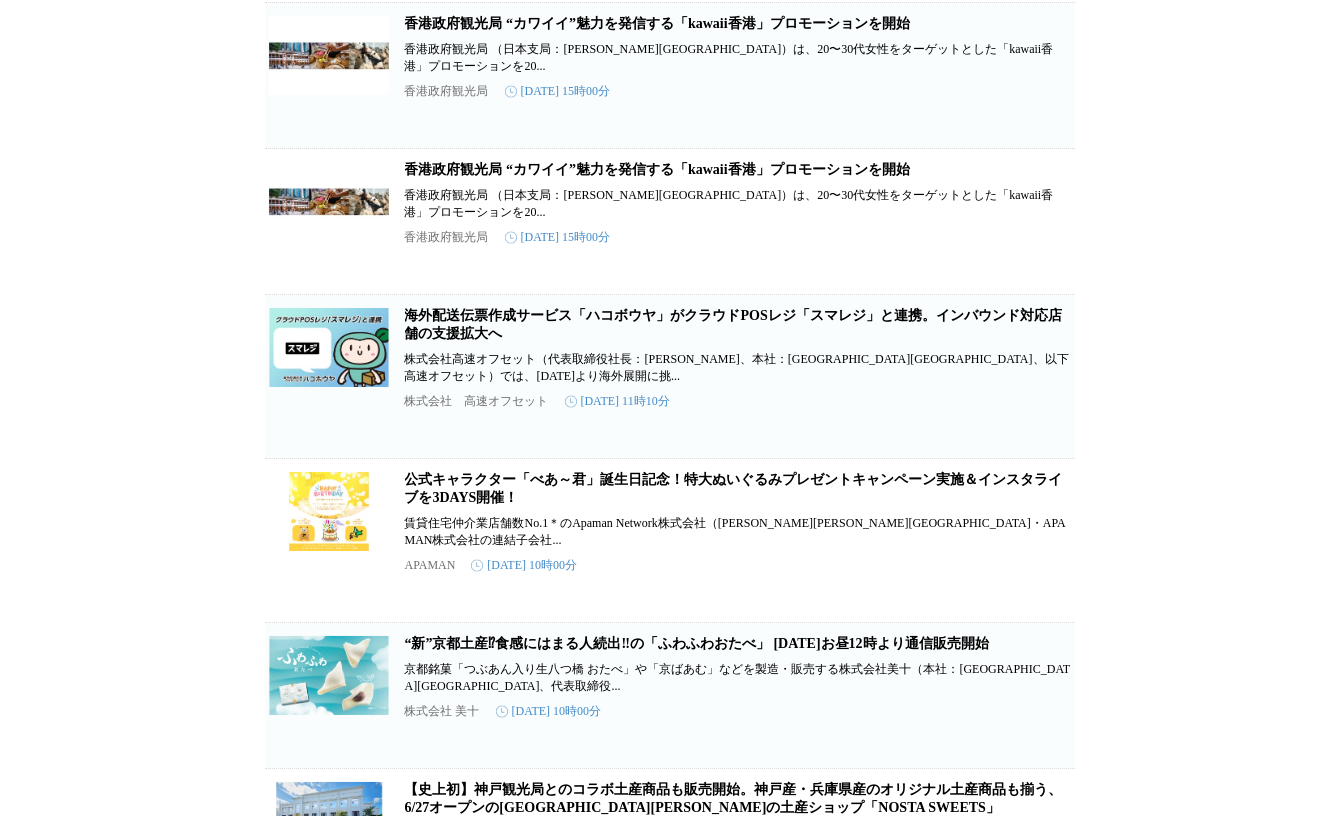 click on "海外土産 プレスリリース 企業情報 検索結果（2334） ～北海道の地域に根差し、社会課題の解決を目指す新しい店舗～　「セブン‐イレブン南7条店」オープン　[DATE]朝7時、北海道[GEOGRAPHIC_DATA][GEOGRAPHIC_DATA]にて 　株式会社セブン‐イレブン・ジャパン（本社：[PERSON_NAME][PERSON_NAME][GEOGRAPHIC_DATA]、代表取締役社長：[PERSON_NAME]、以下「当社」）は、コンビニエン... 株式会社セブン‐イレブン・ジャパン 4時間前 保存する 【株式会社メルヘン・プラザ】【餅月せんべい】が「おもてなしセレクション [DATE]」最高金賞を受賞！〜日本の心を伝える地元素材が活きるやさしい味わいが国内外で高評価〜 　【株式会社メルヘン・プラザ】（所在地：岡山県、代表者：[PERSON_NAME]）が展開する【餅月せんべい】は、このたび、有識者による評... 株式会社メルヘン・プラザ 5時間前 保存する APAMAN" at bounding box center (669, -1472) 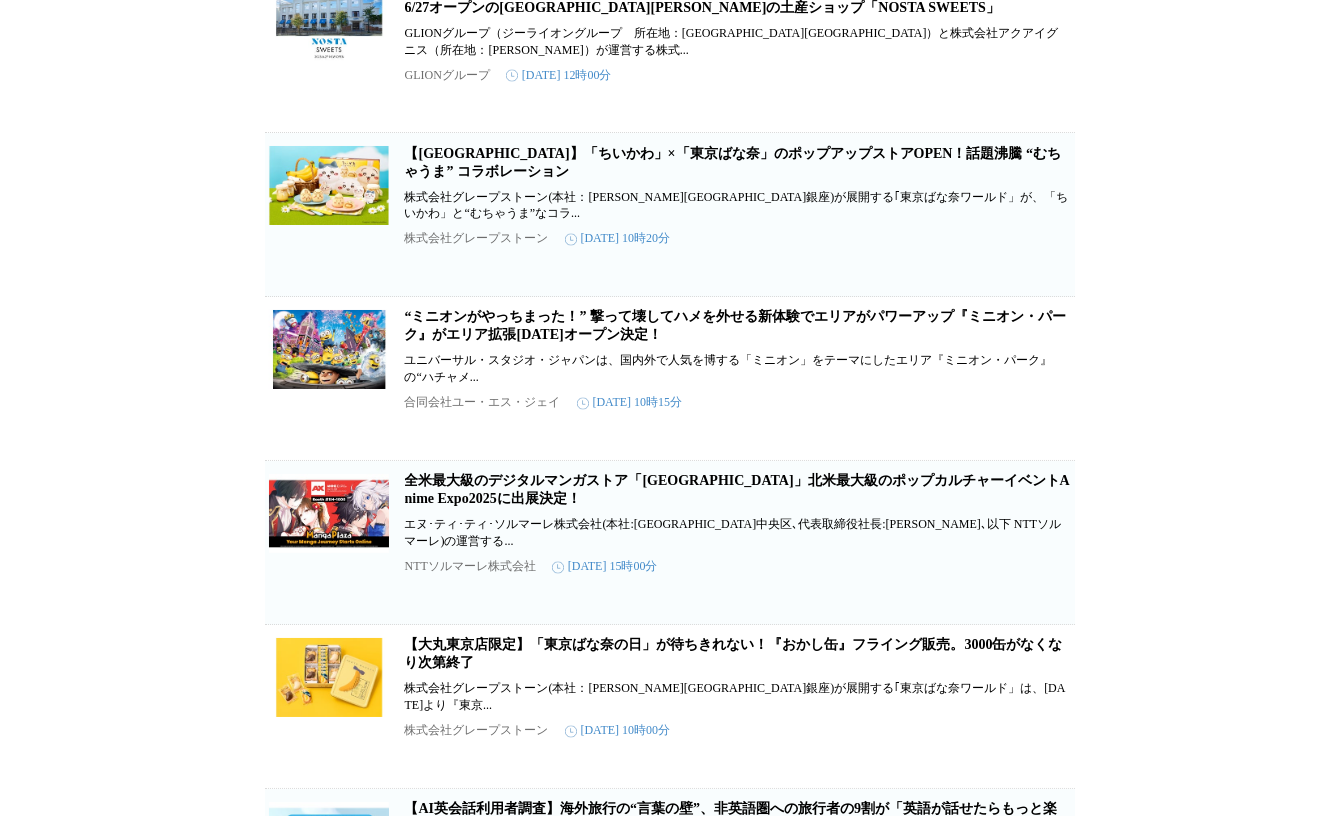 scroll, scrollTop: 7204, scrollLeft: 0, axis: vertical 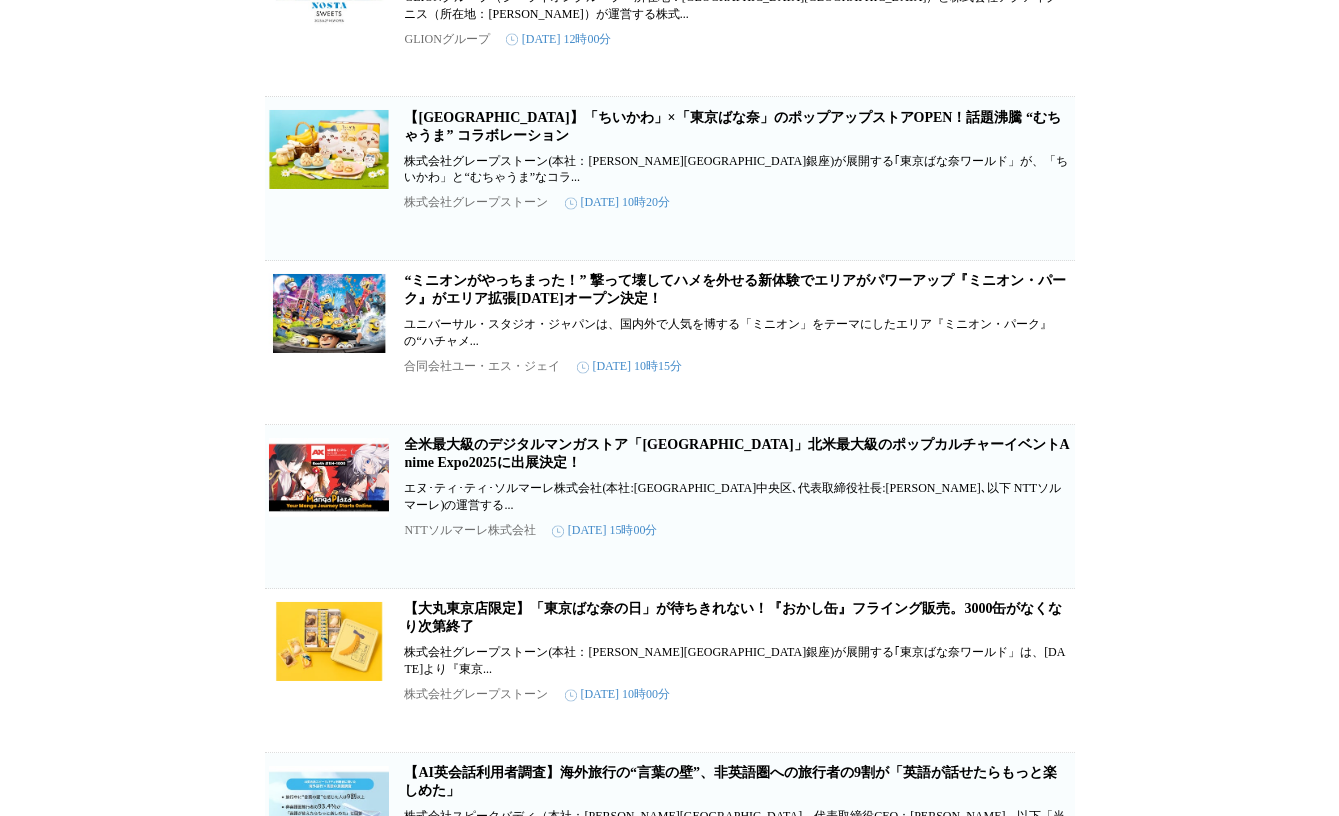 click on "【史上初】神戸観光局とのコラボ土産商品も販売開始。神戸産・兵庫県産のオリジナル土産商品も揃う、6/27オープンの[GEOGRAPHIC_DATA][PERSON_NAME]の土産ショップ「NOSTA SWEETS」" at bounding box center (734, -38) 